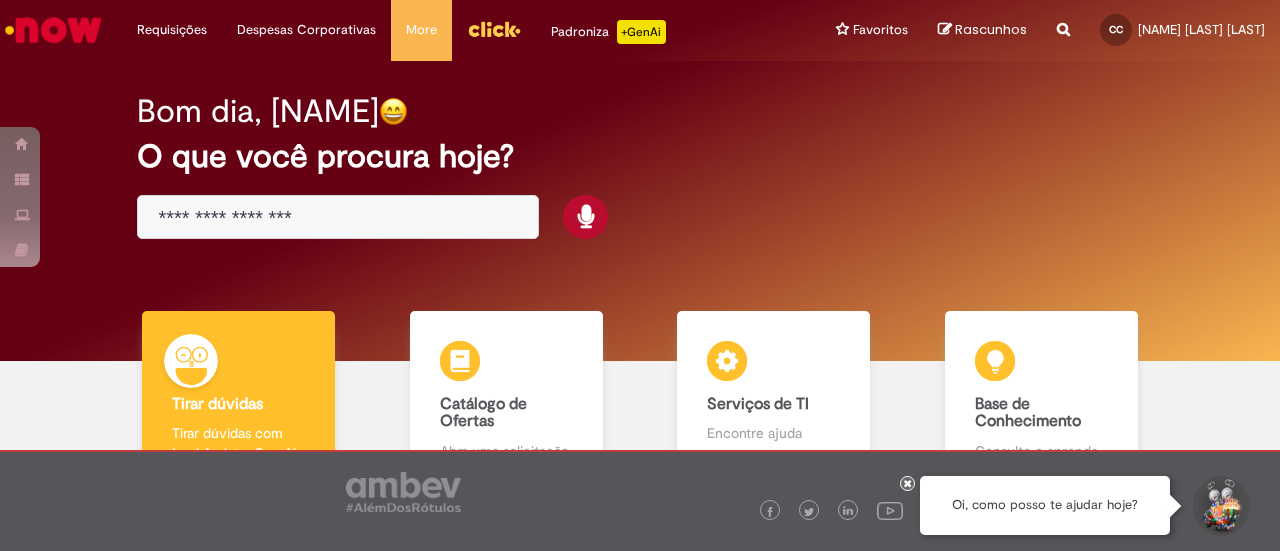 scroll, scrollTop: 0, scrollLeft: 0, axis: both 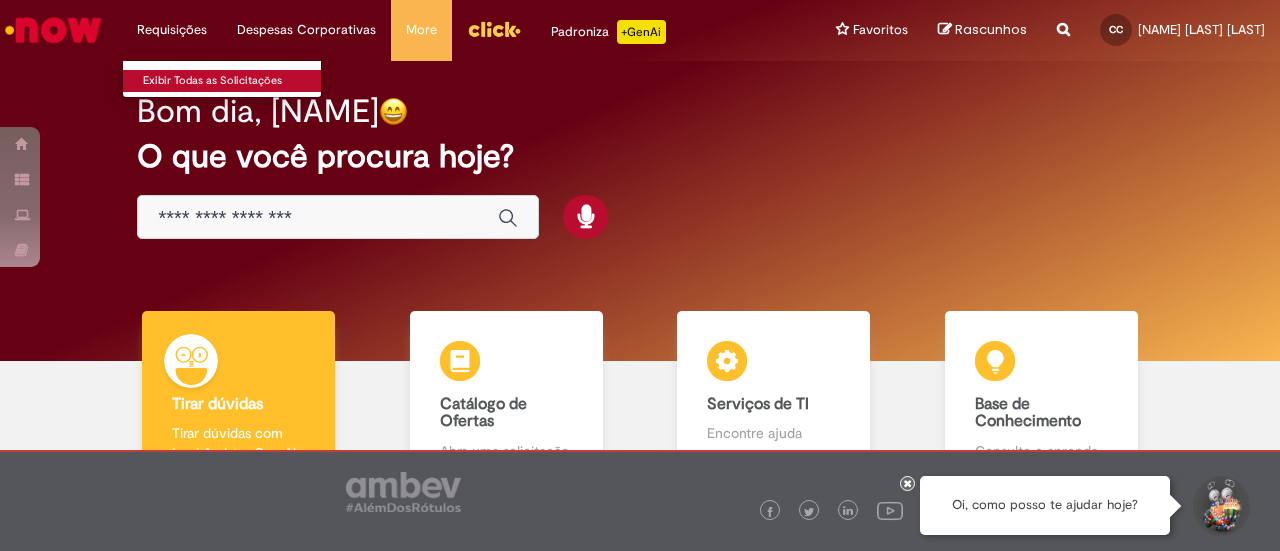 click on "Exibir Todas as Solicitações" at bounding box center [233, 81] 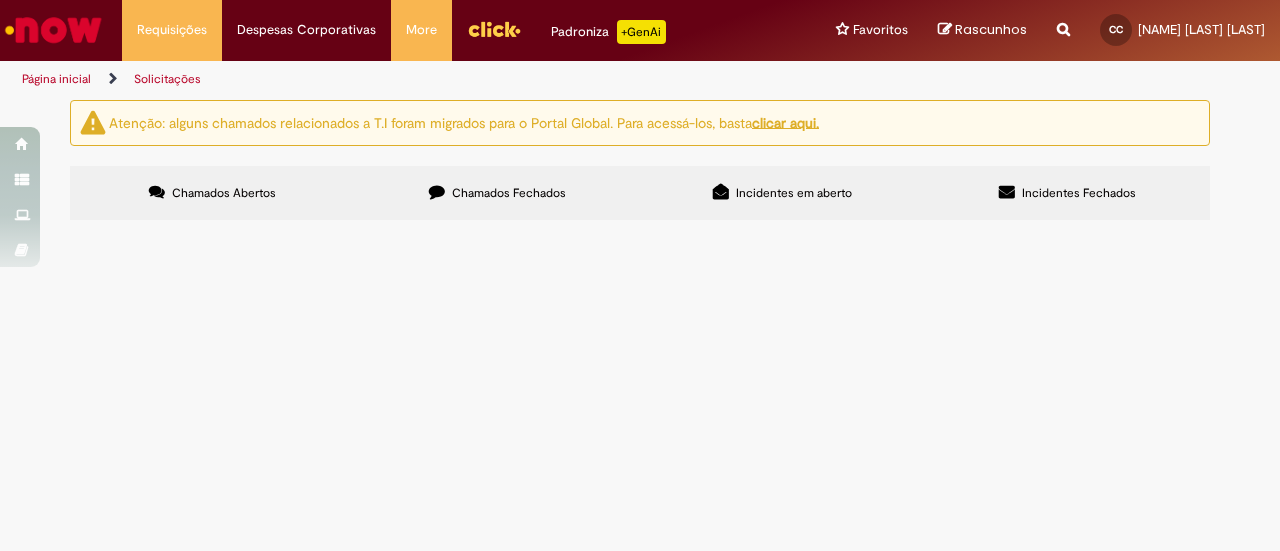click on "Atenção: alguns chamados relacionados a T.I foram migrados para o Portal Global. Para acessá-los, basta  clicar aqui.
Chamados Abertos     Chamados Fechados     Incidentes em aberto     Incidentes Fechados
Itens solicitados
Exportar como PDF Exportar como Excel Exportar como CSV
Itens solicitados
Não há registros em Item solicitado  usando este filtro
Itens solicitados
Exportar como PDF Exportar como Excel Exportar como CSV
Itens solicitados
Número
Oferta" at bounding box center (640, 162) 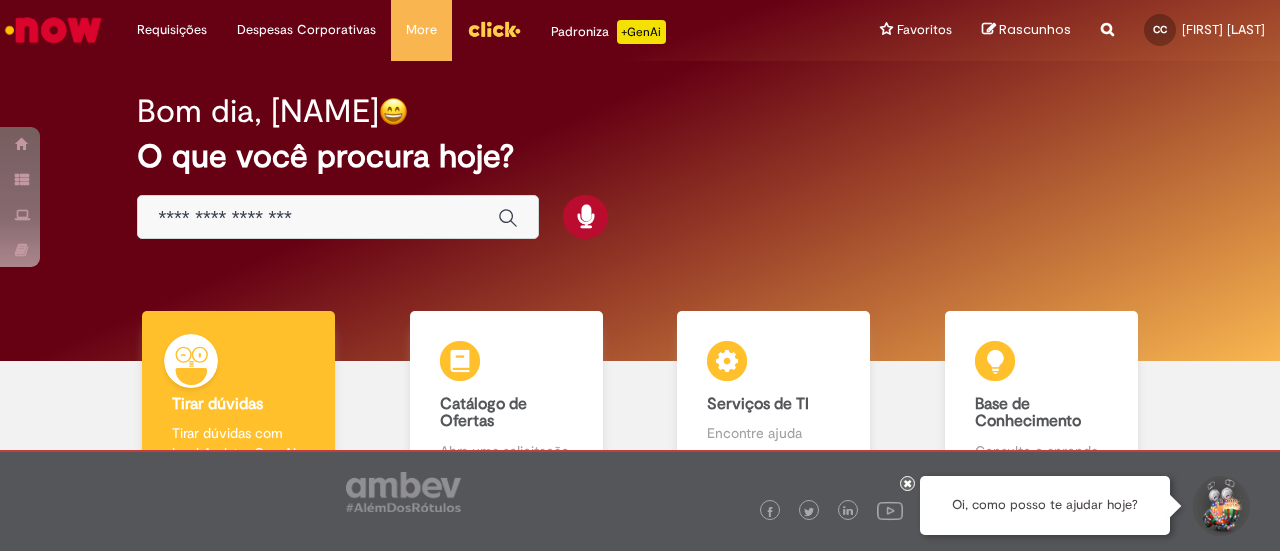 scroll, scrollTop: 0, scrollLeft: 0, axis: both 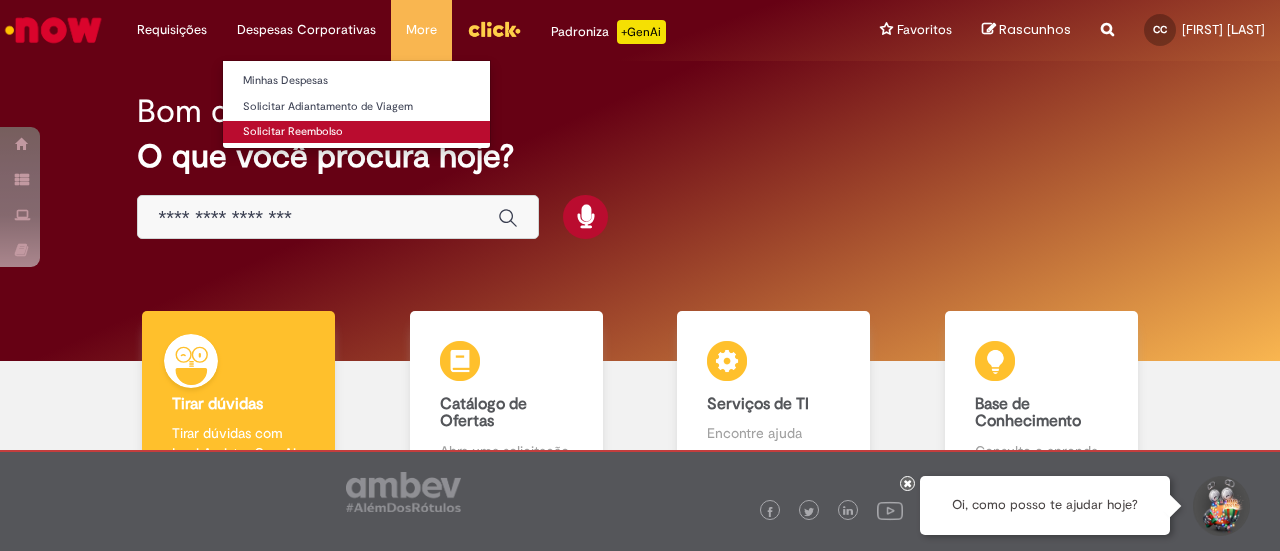 click on "Solicitar Reembolso" at bounding box center (356, 132) 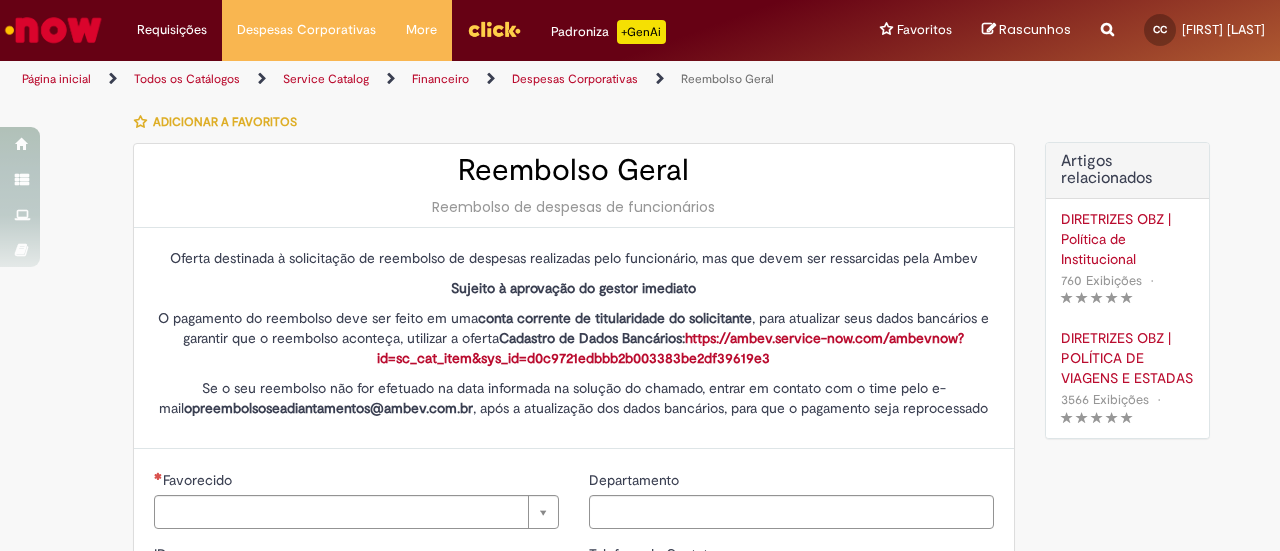 type on "********" 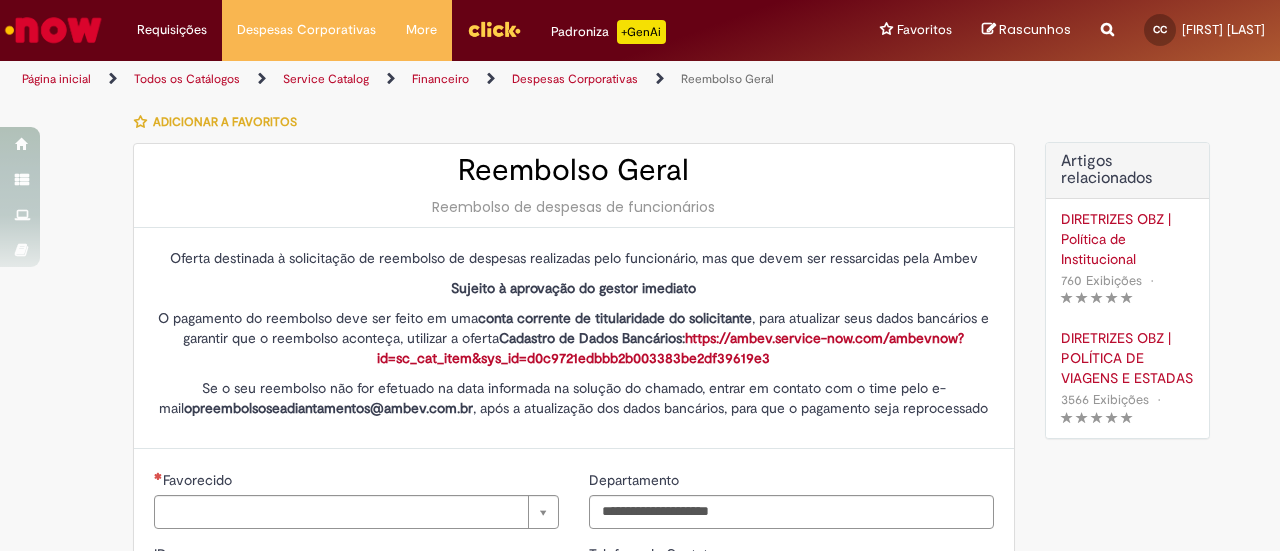type on "**********" 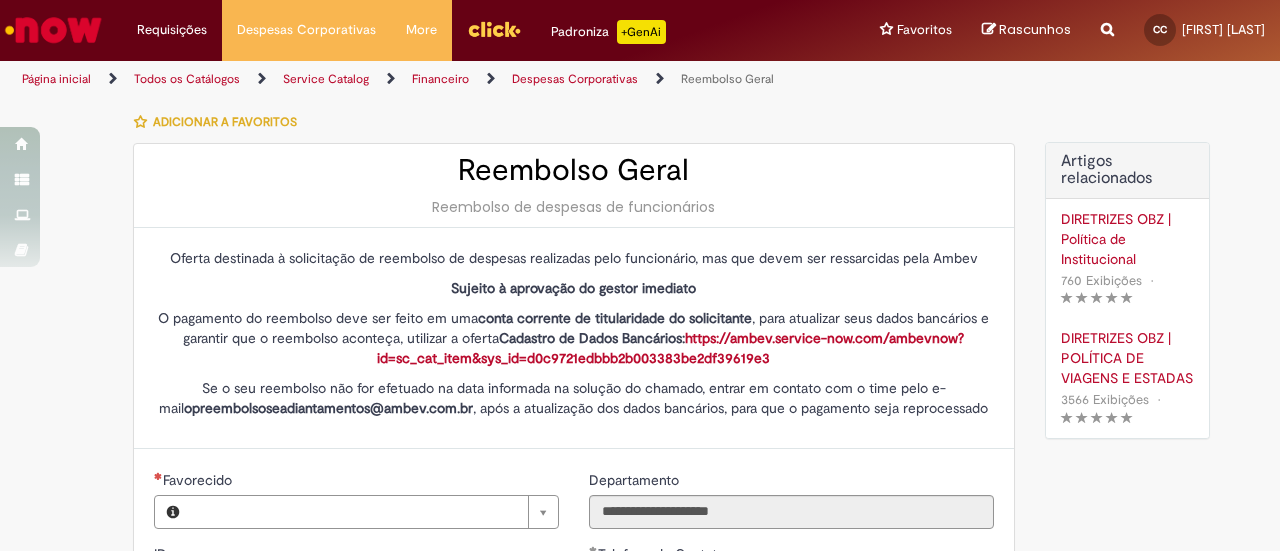type on "**********" 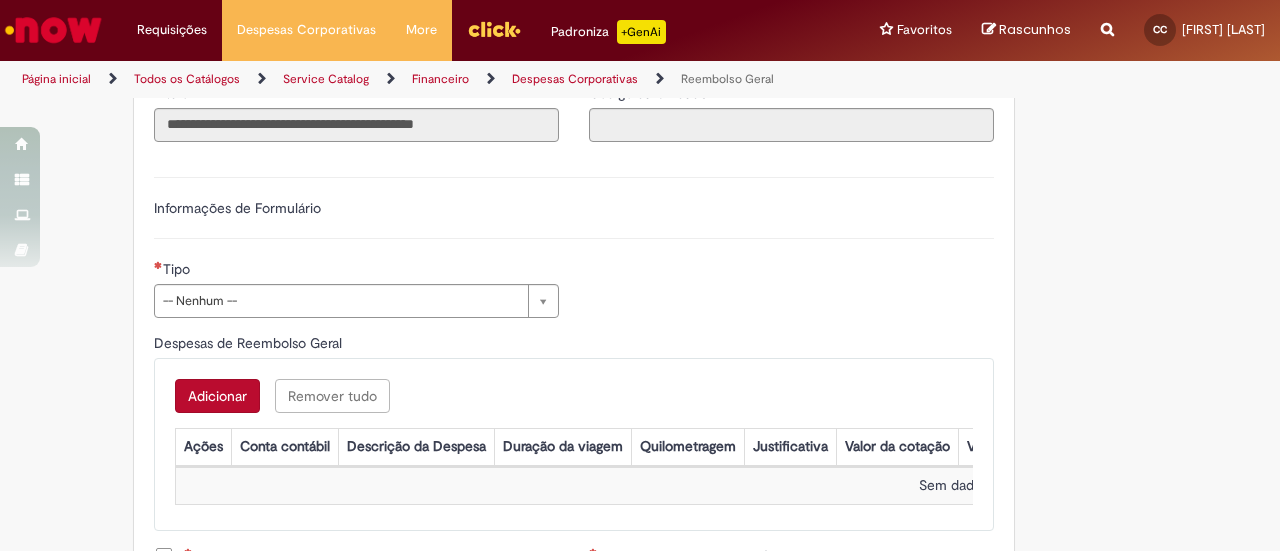 scroll, scrollTop: 610, scrollLeft: 0, axis: vertical 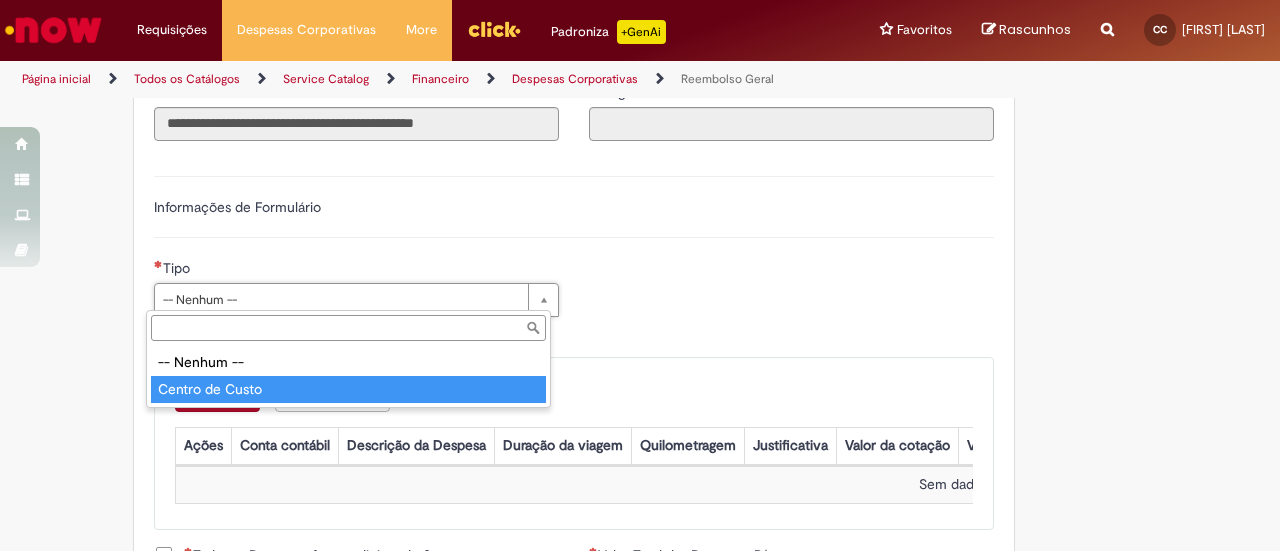type on "**********" 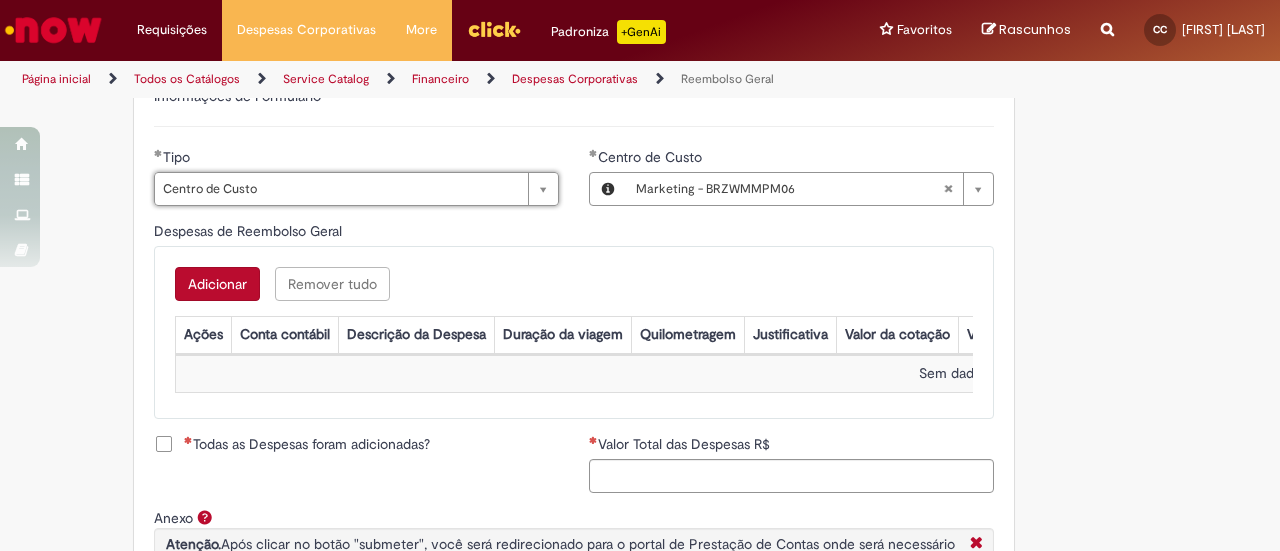 scroll, scrollTop: 722, scrollLeft: 0, axis: vertical 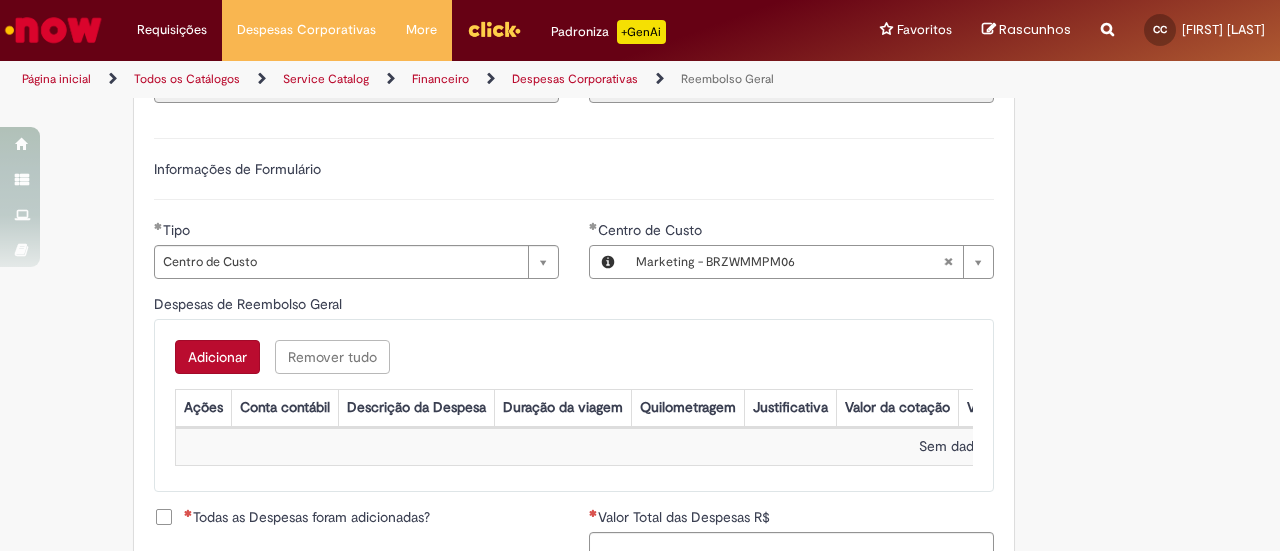 click on "Adicionar" at bounding box center [217, 357] 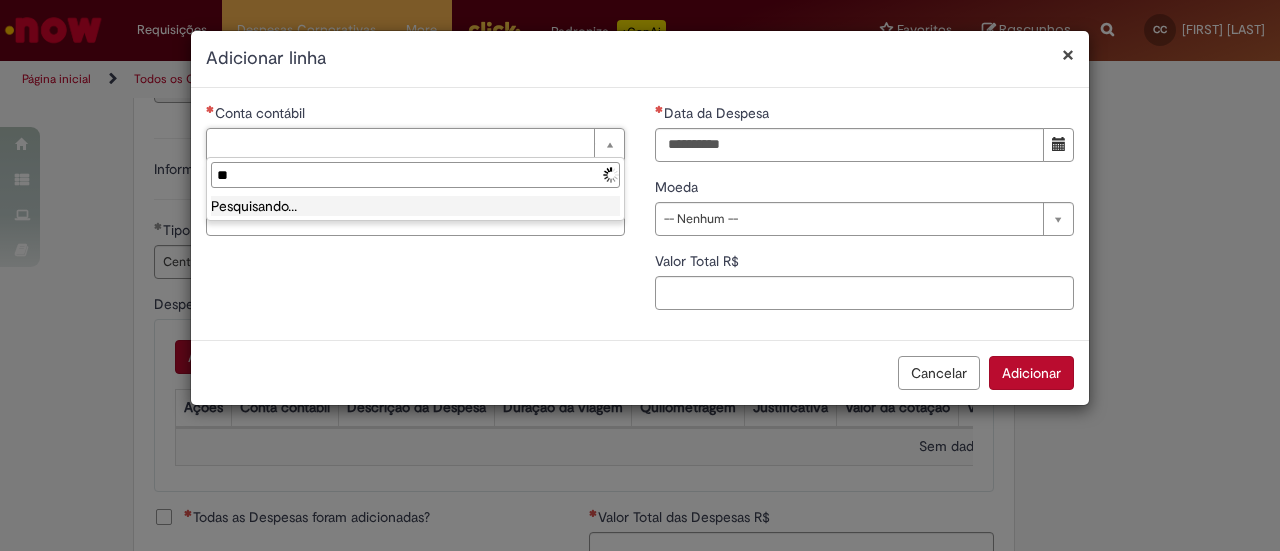 type on "*" 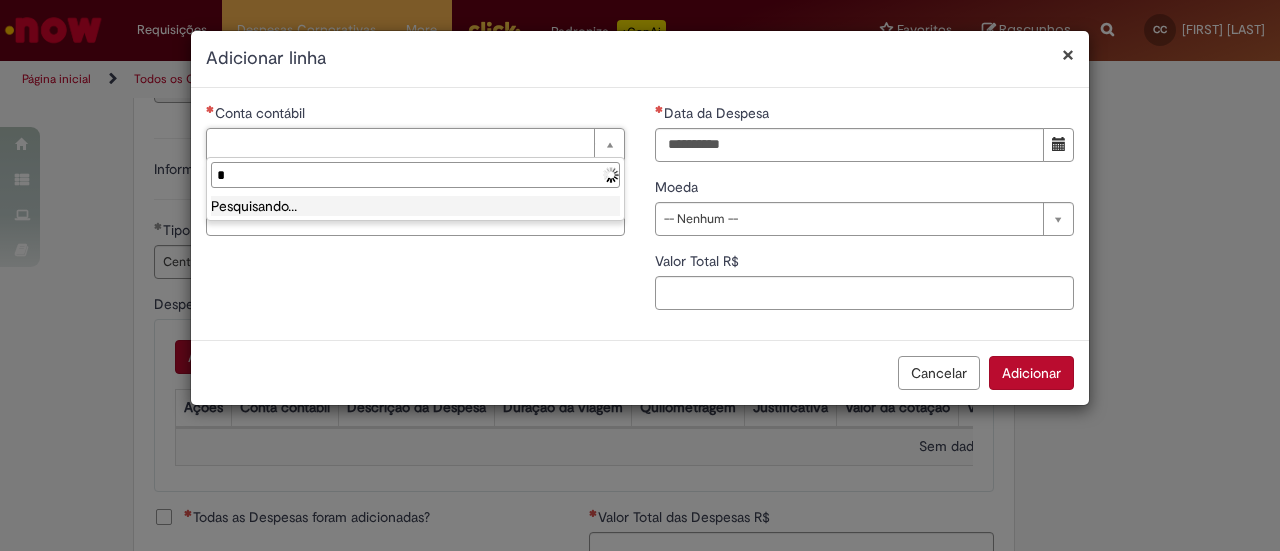 type 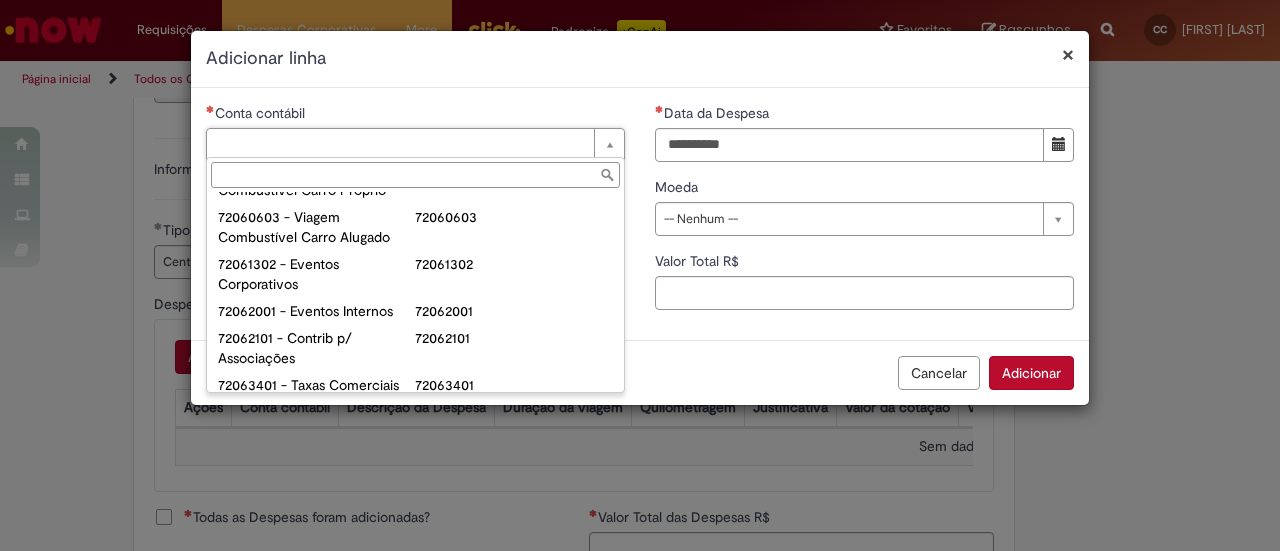 scroll, scrollTop: 1375, scrollLeft: 0, axis: vertical 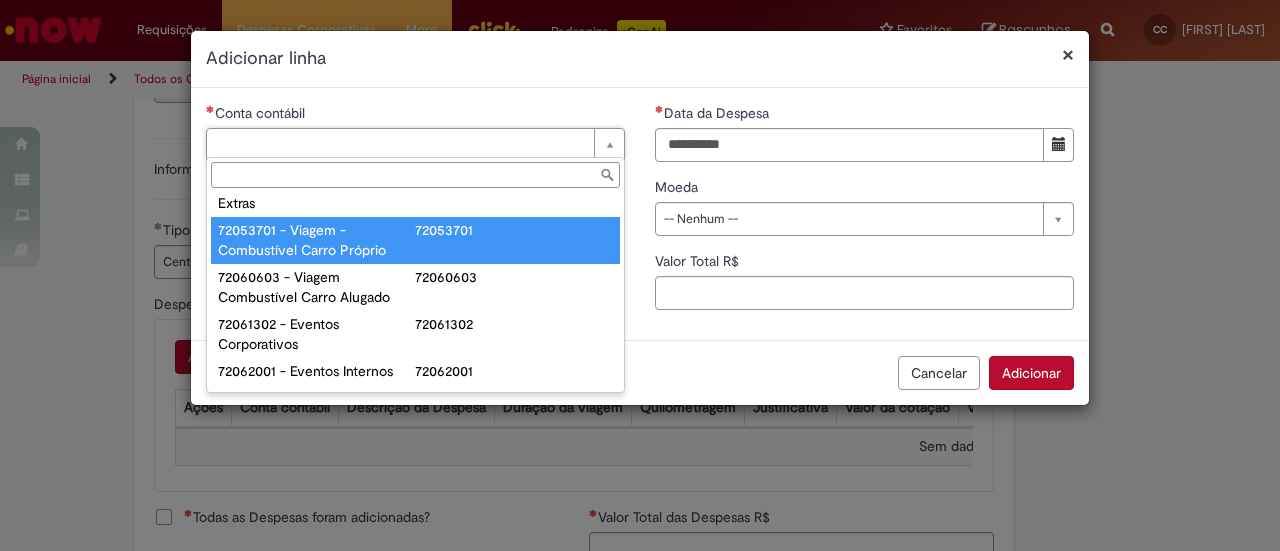 type on "**********" 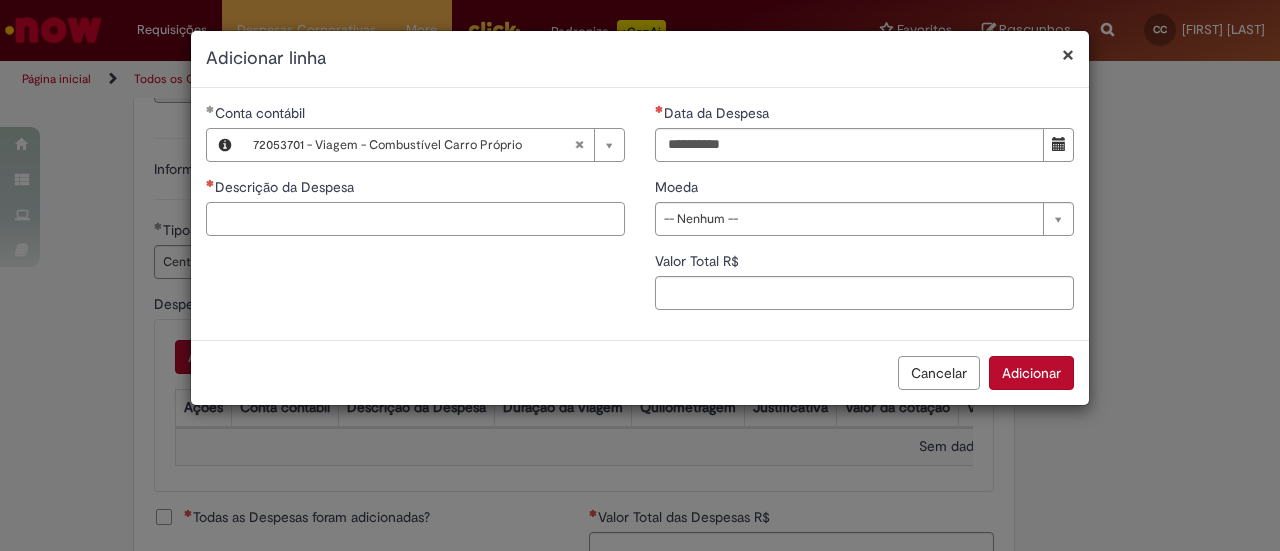 click on "Descrição da Despesa" at bounding box center (415, 219) 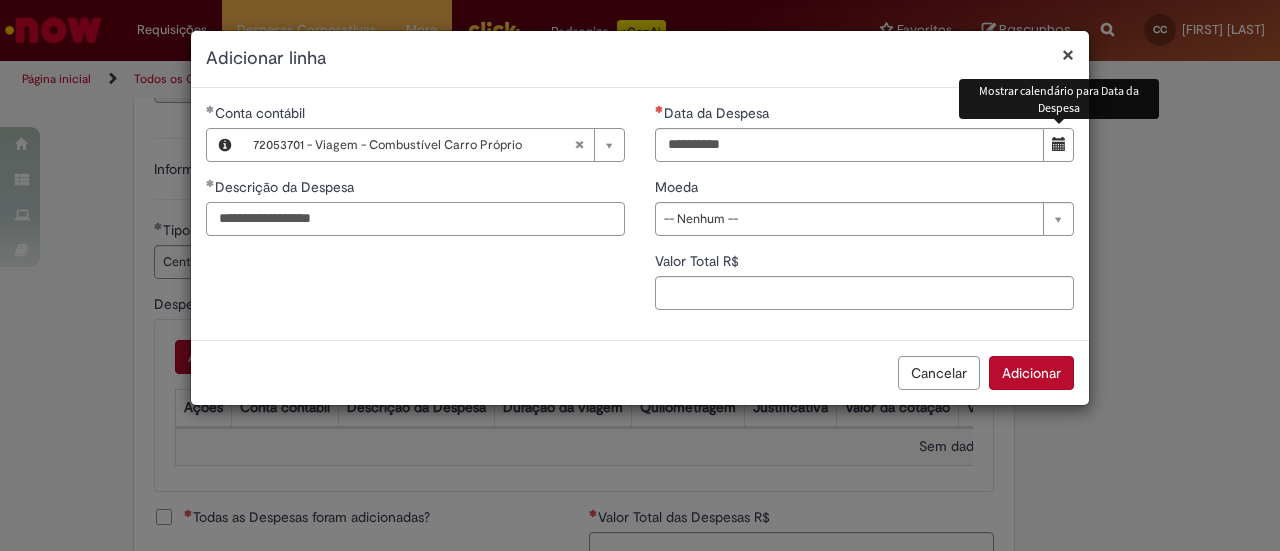 type on "**********" 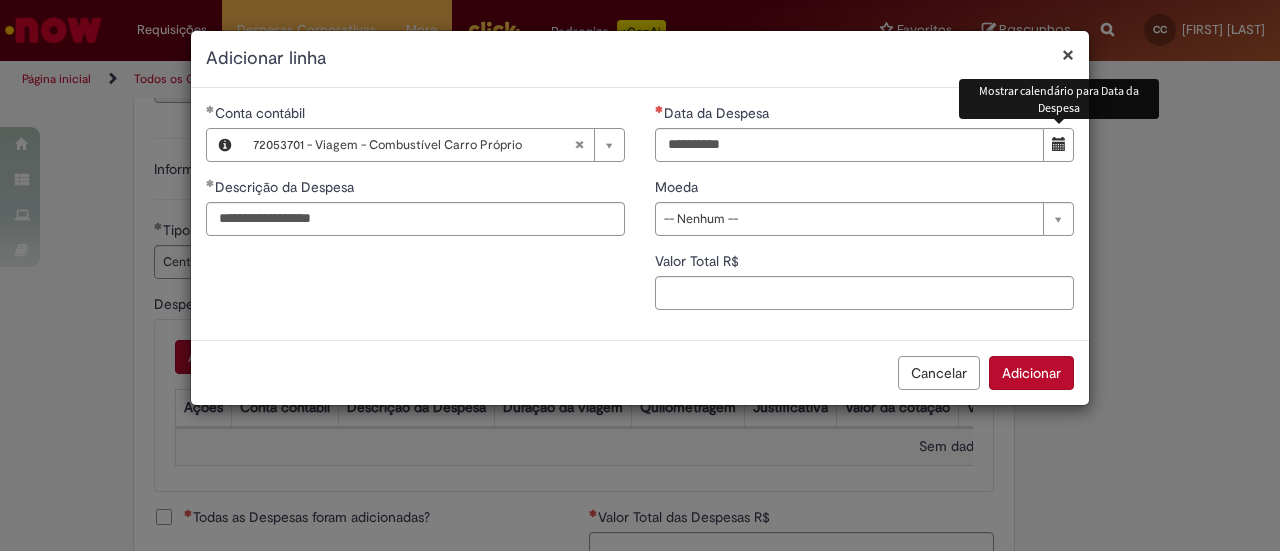 click at bounding box center [1058, 145] 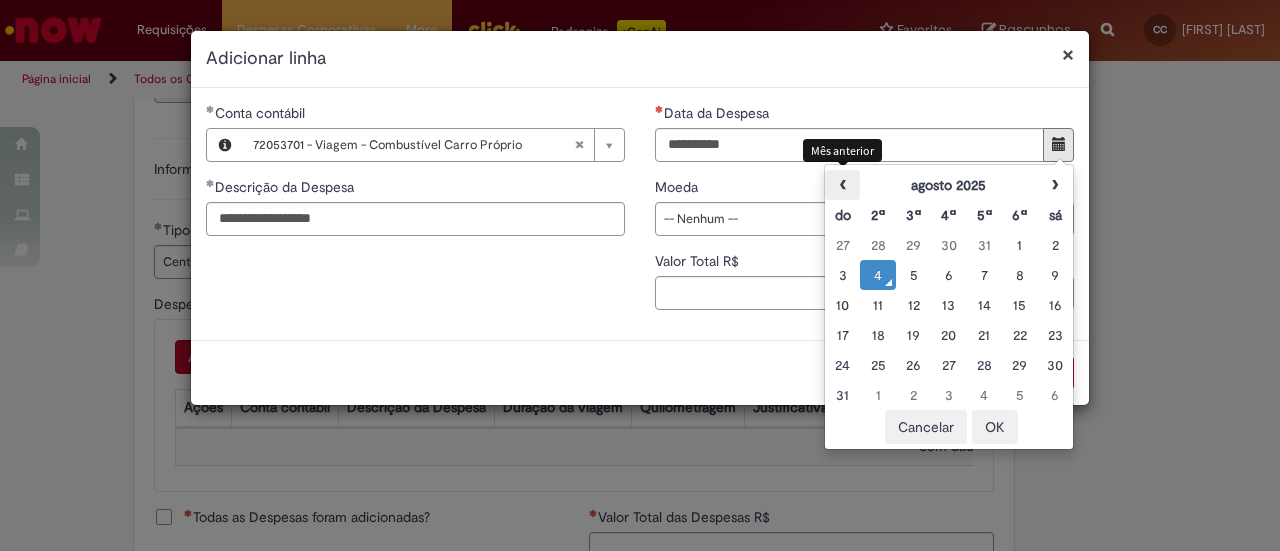 click on "‹" at bounding box center [842, 185] 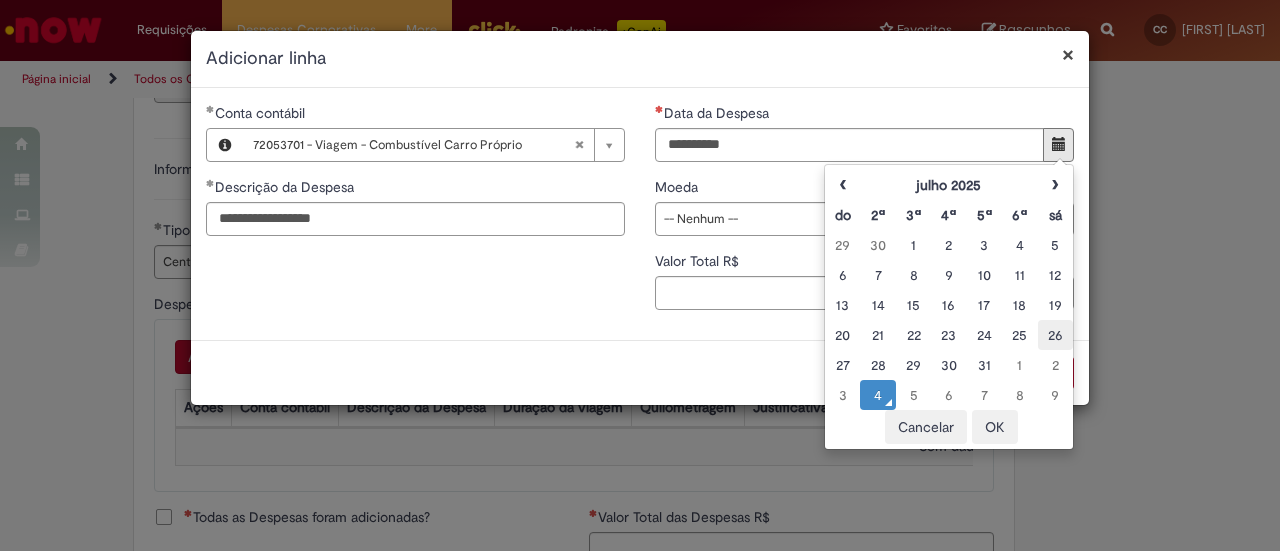 click on "26" at bounding box center (1055, 335) 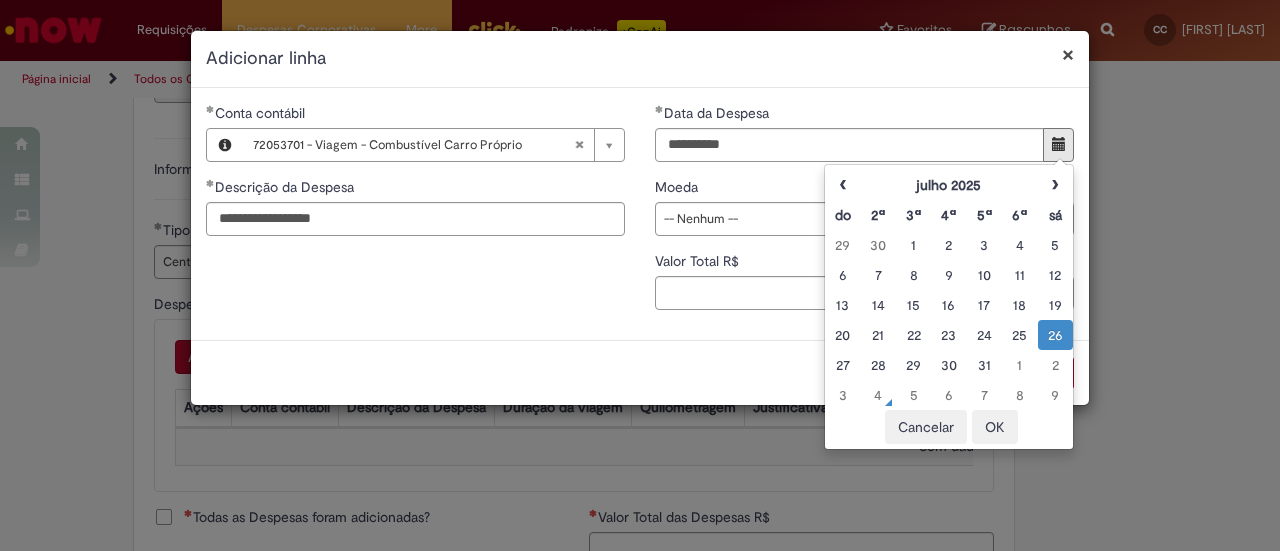 click on "**********" at bounding box center (640, 214) 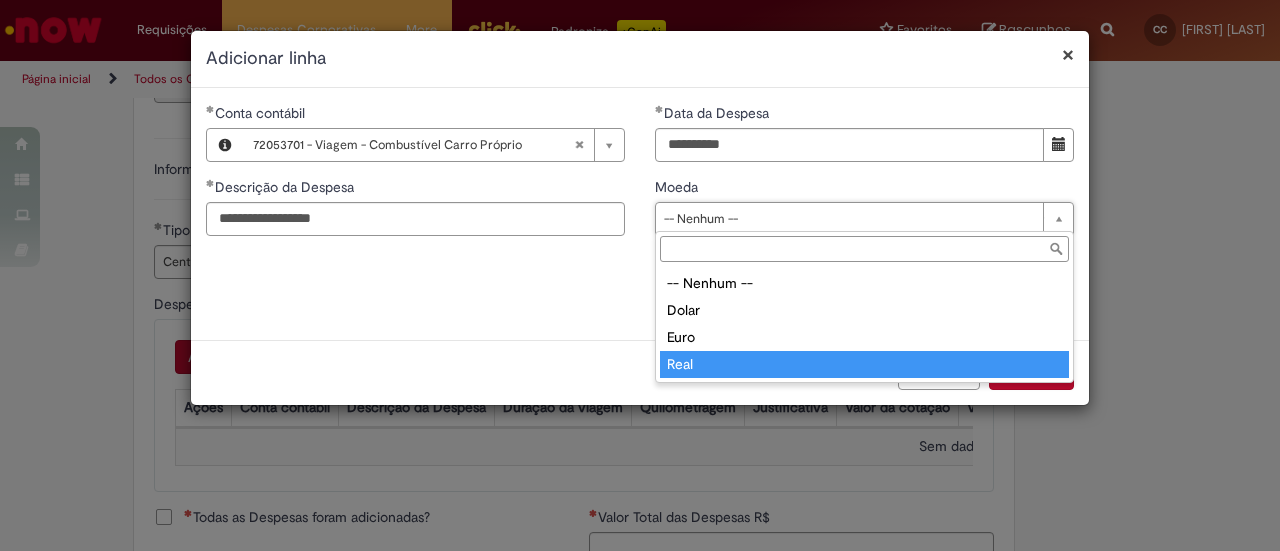 type on "****" 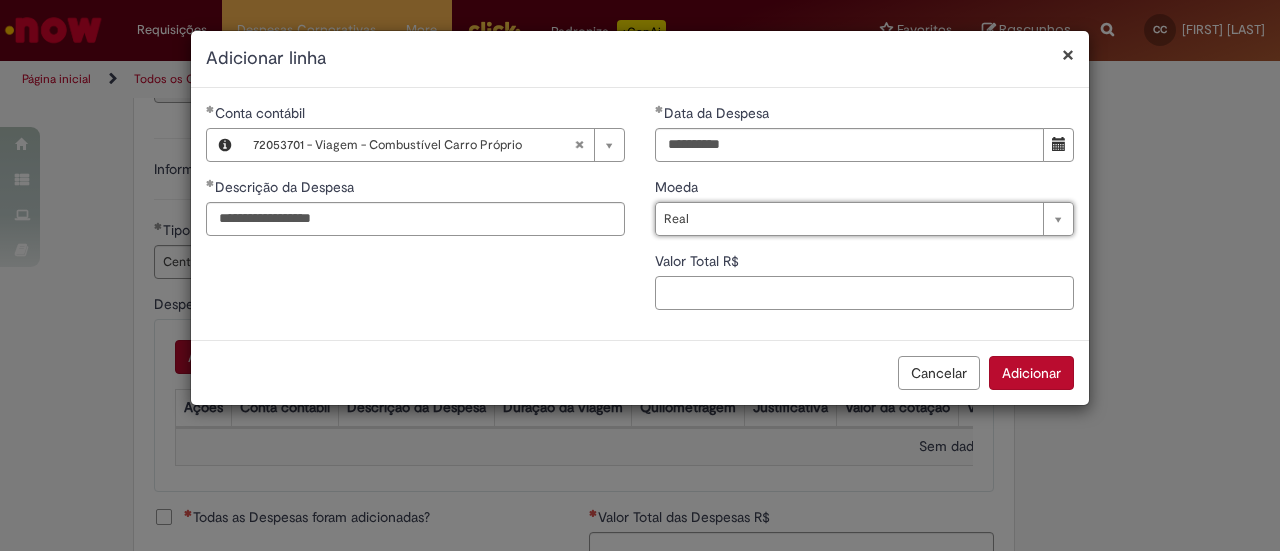 click on "Valor Total R$" at bounding box center (864, 293) 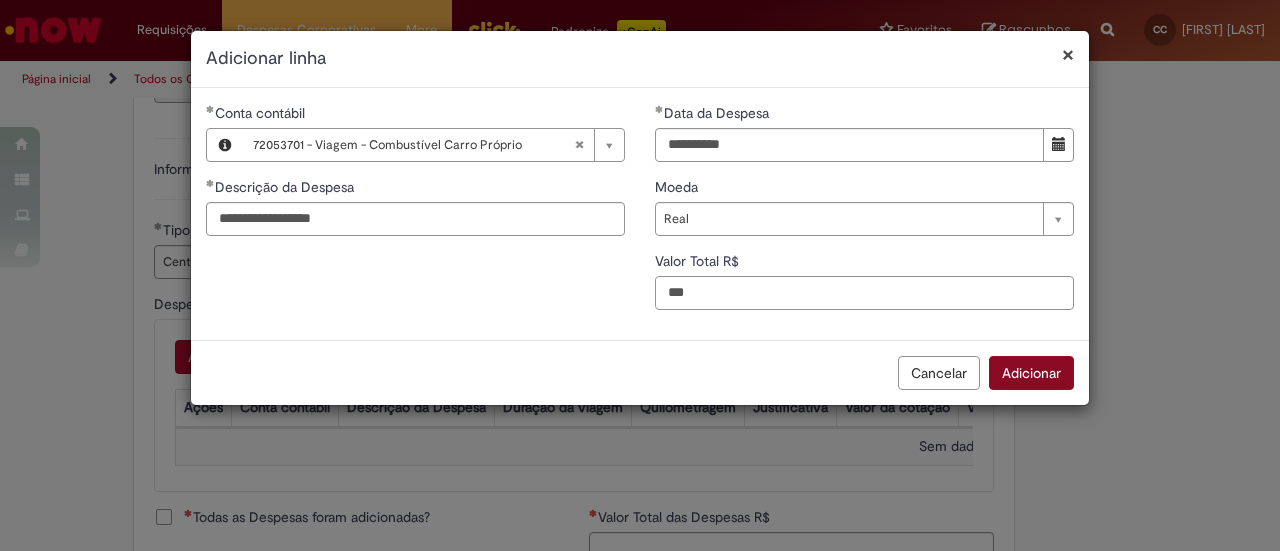 type on "***" 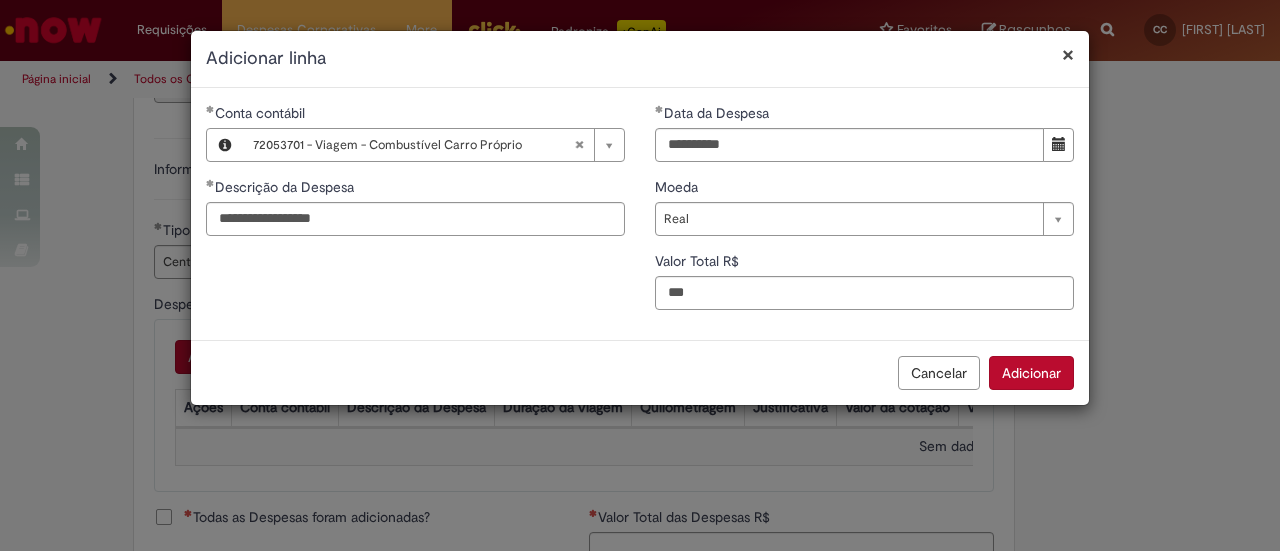 click on "Adicionar" at bounding box center [1031, 373] 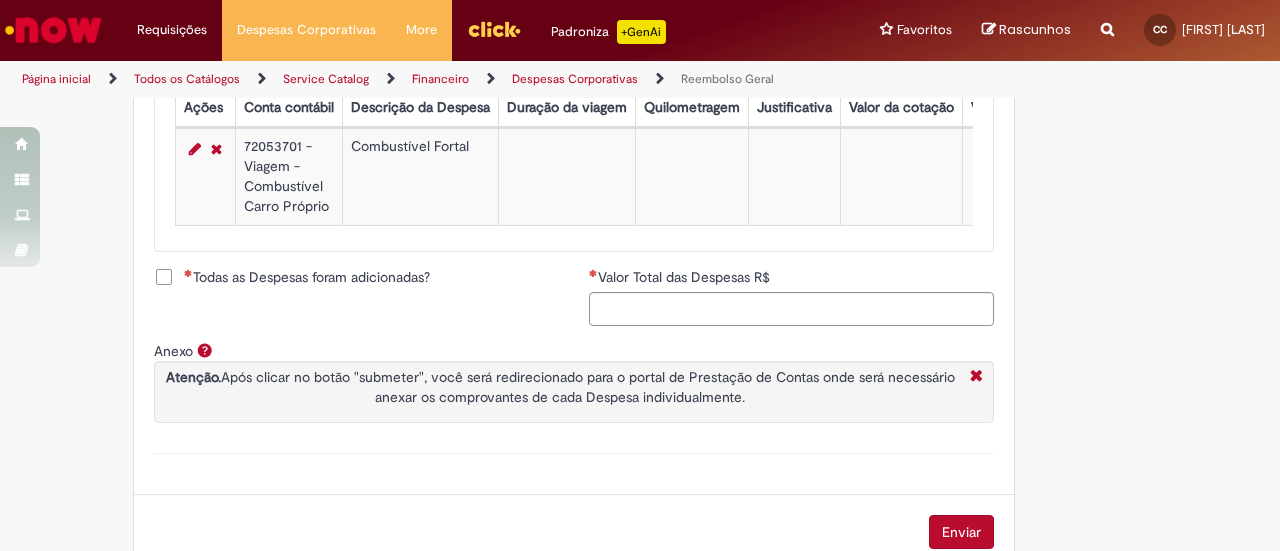 scroll, scrollTop: 848, scrollLeft: 0, axis: vertical 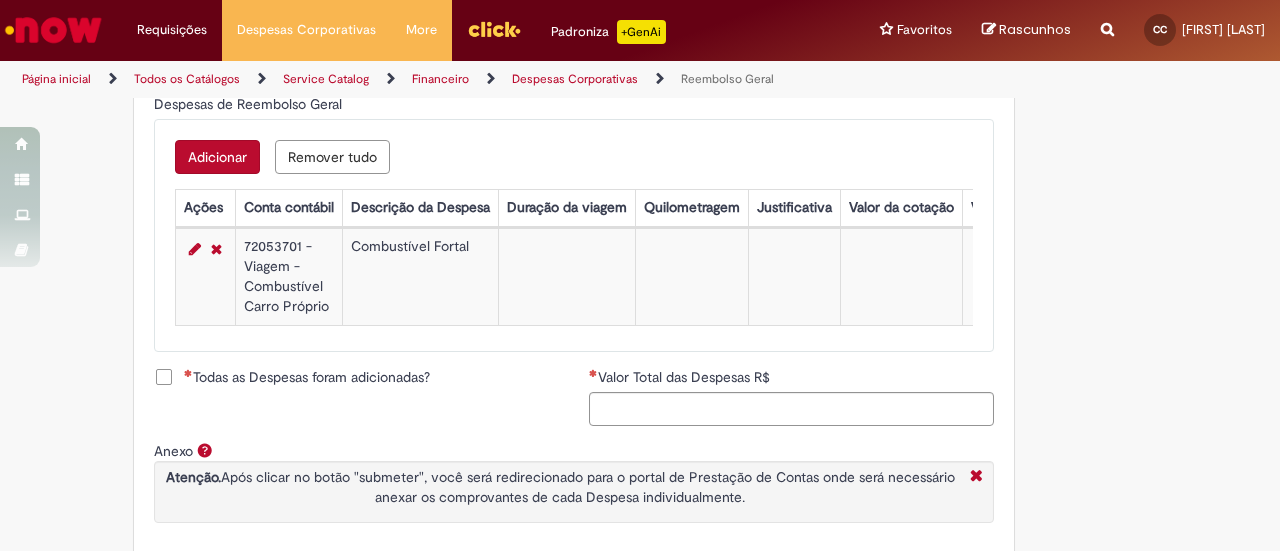 click on "Todas as Despesas foram adicionadas?" at bounding box center [307, 377] 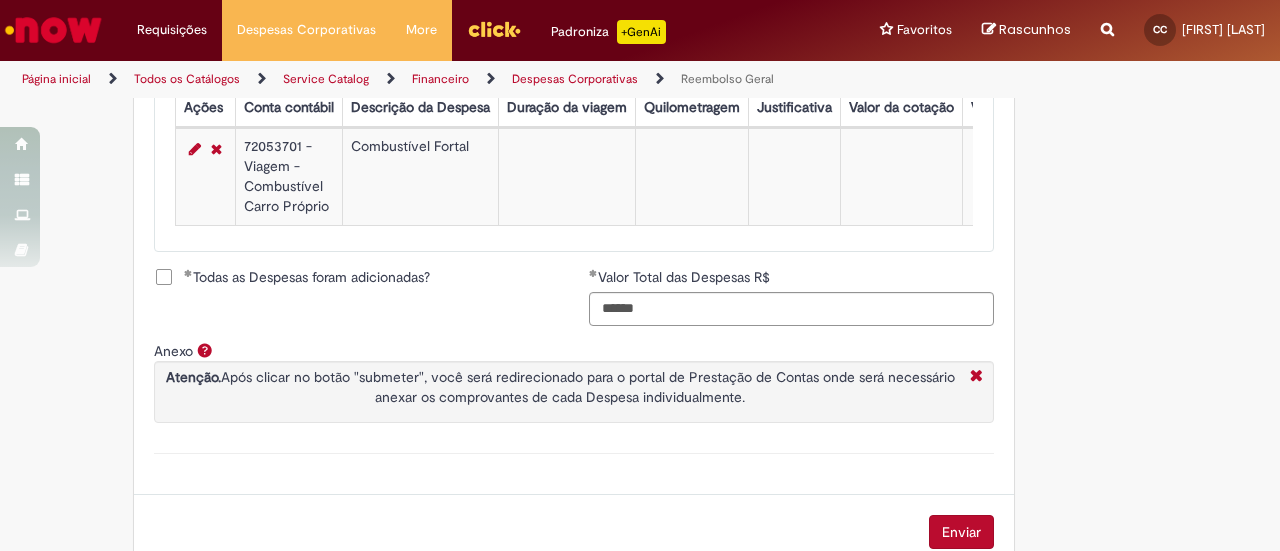 scroll, scrollTop: 997, scrollLeft: 0, axis: vertical 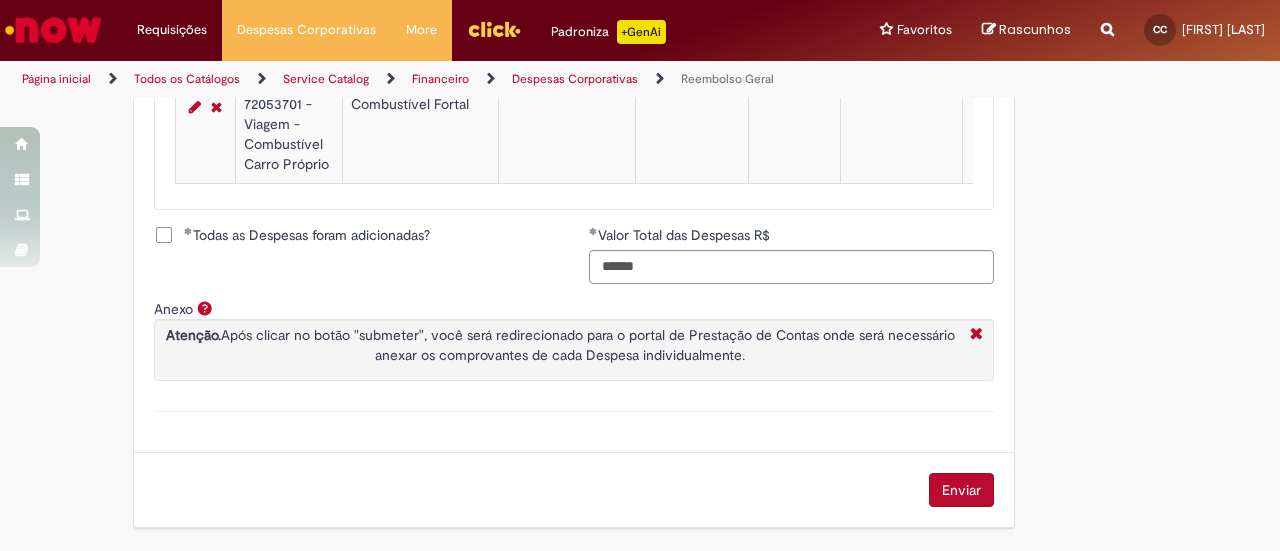 click on "Enviar" at bounding box center (961, 490) 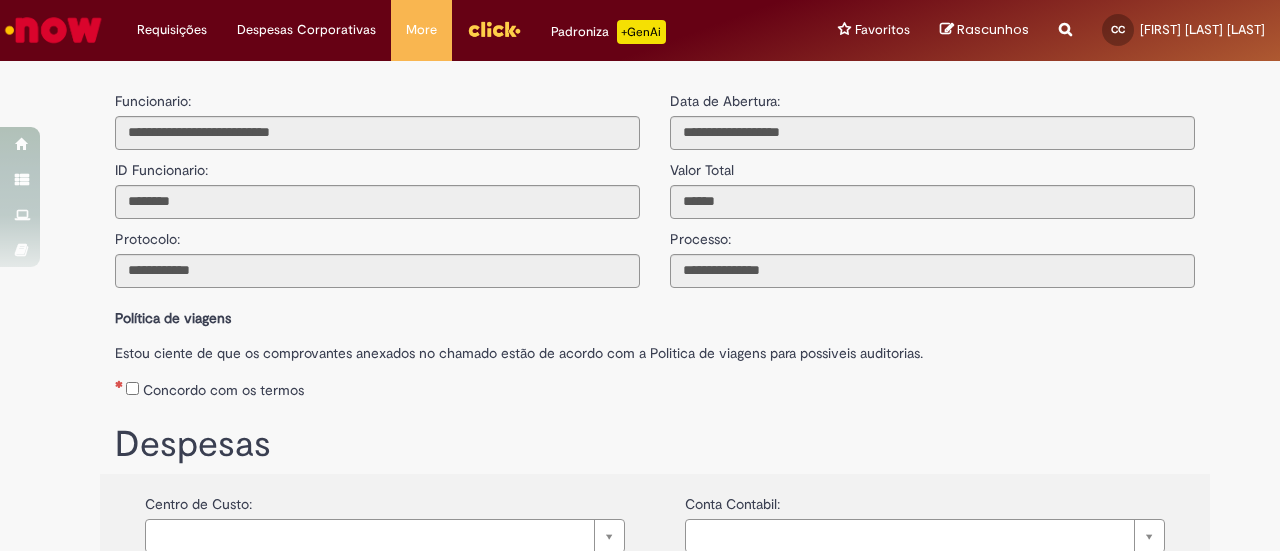 scroll, scrollTop: 0, scrollLeft: 0, axis: both 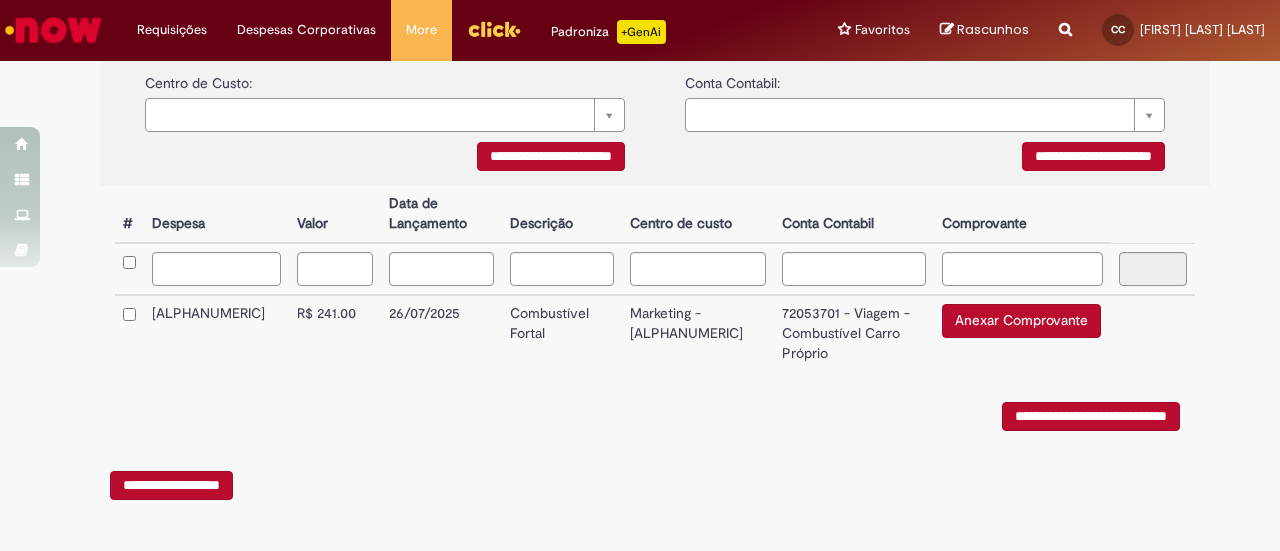 click on "Anexar Comprovante" at bounding box center [1021, 321] 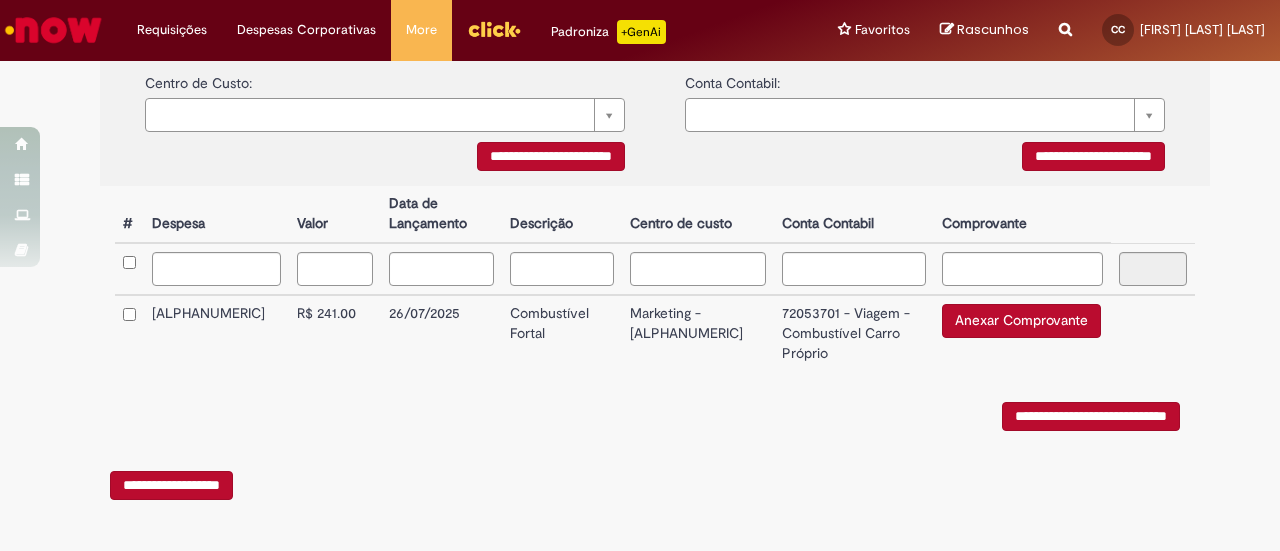 type 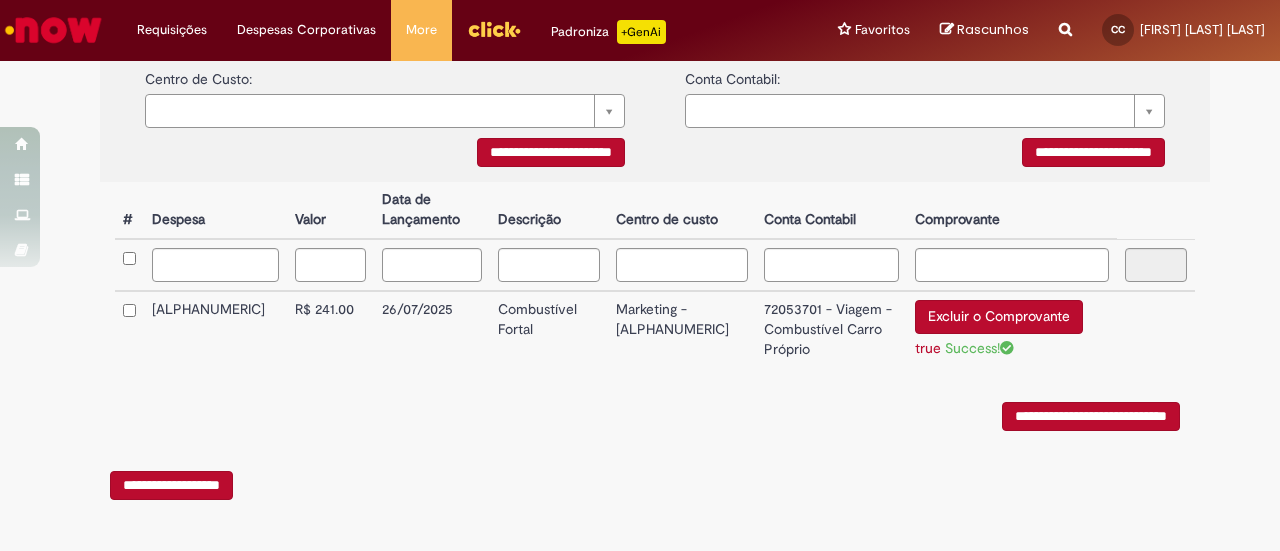 scroll, scrollTop: 431, scrollLeft: 0, axis: vertical 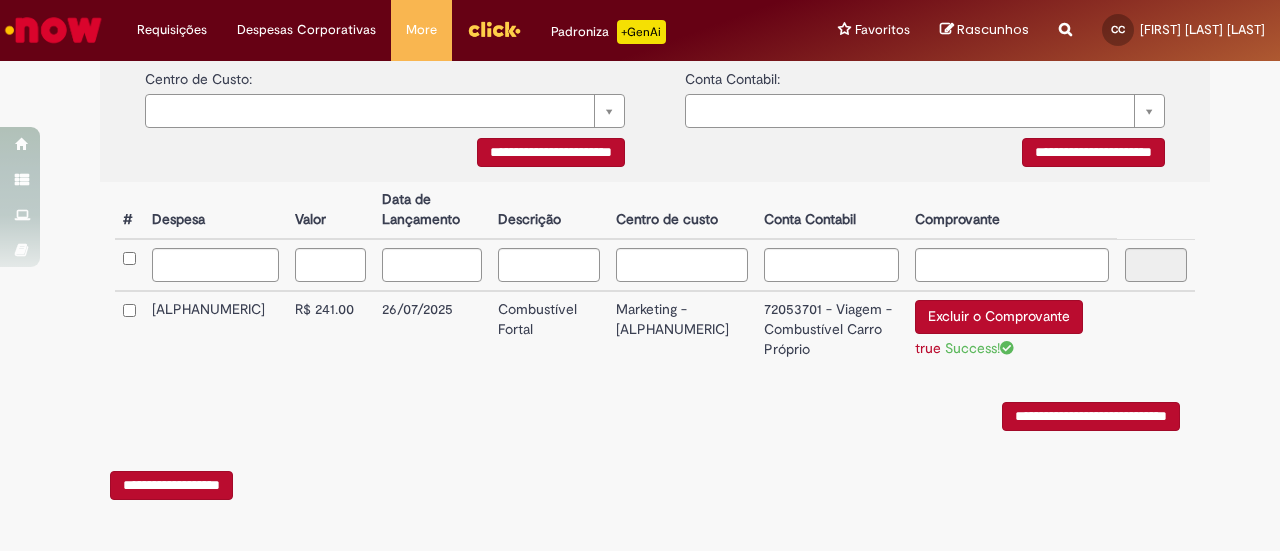 click on "**********" at bounding box center (1091, 416) 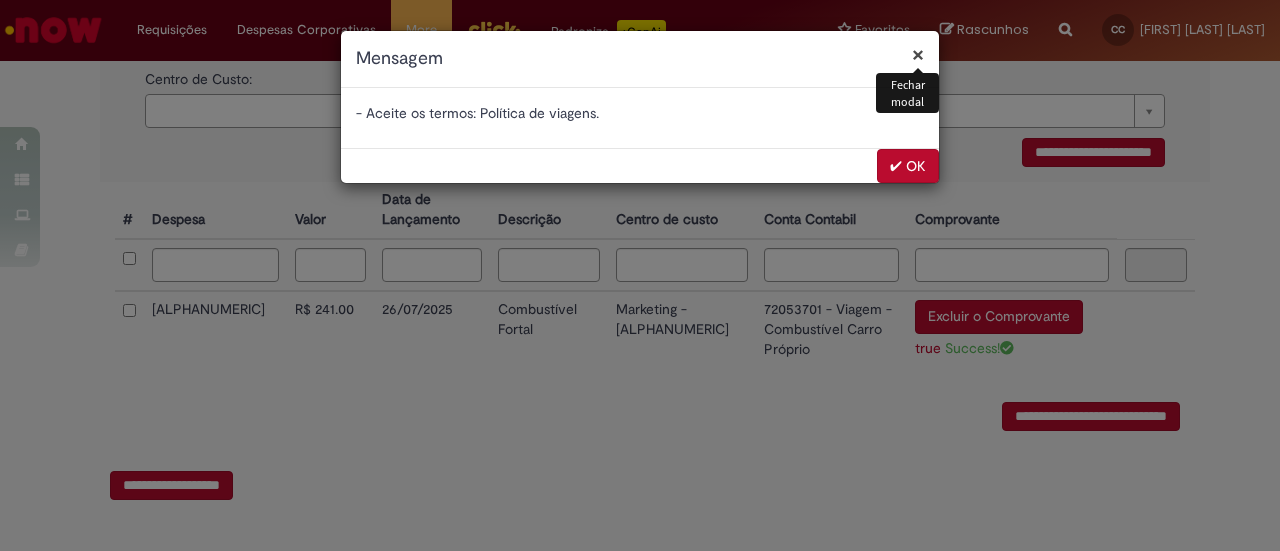 click on "✔ OK" at bounding box center [908, 166] 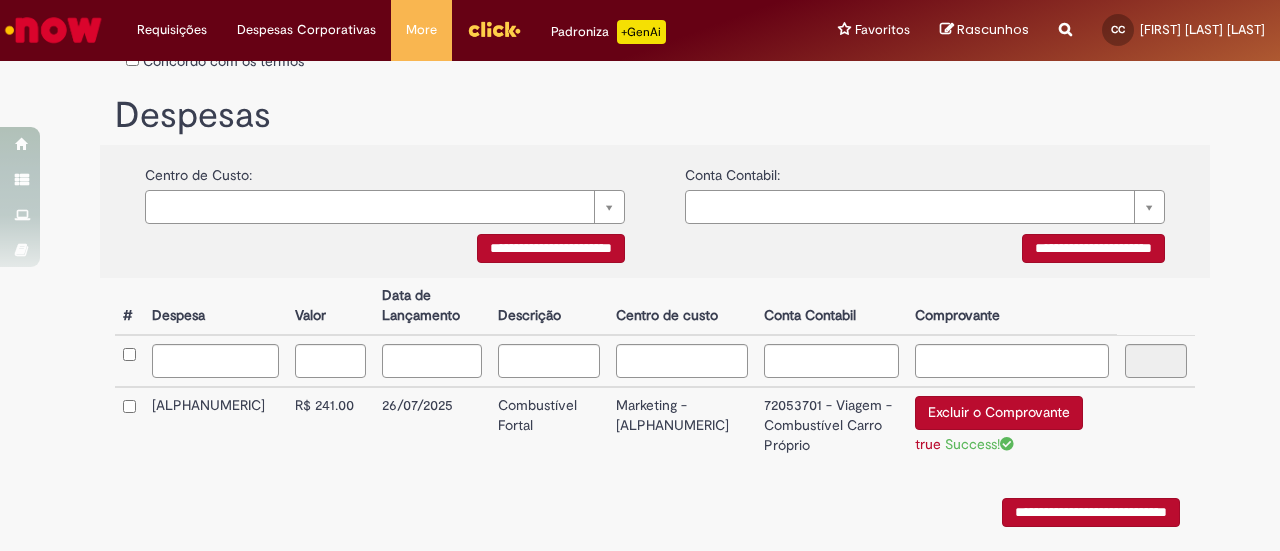 scroll, scrollTop: 431, scrollLeft: 0, axis: vertical 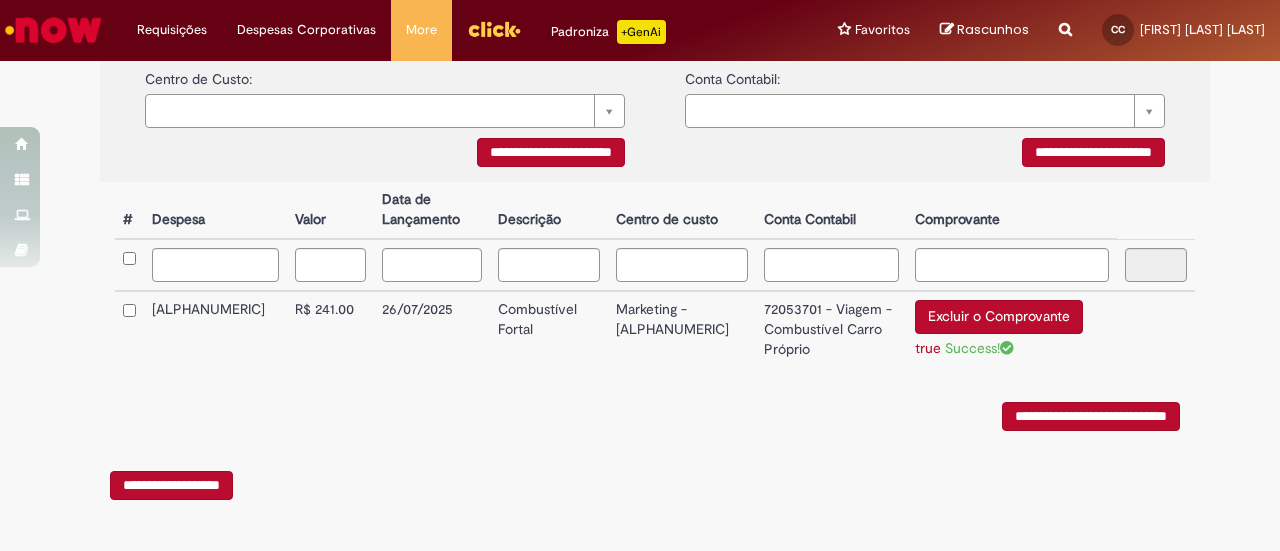 click on "**********" at bounding box center [1091, 416] 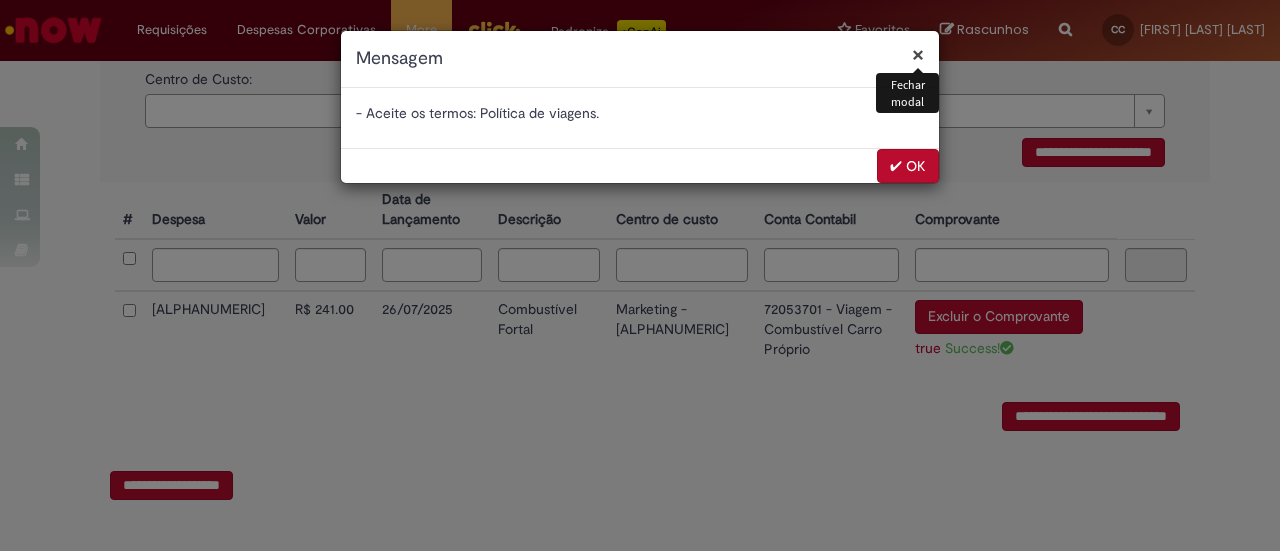click on "✔ OK" at bounding box center (908, 166) 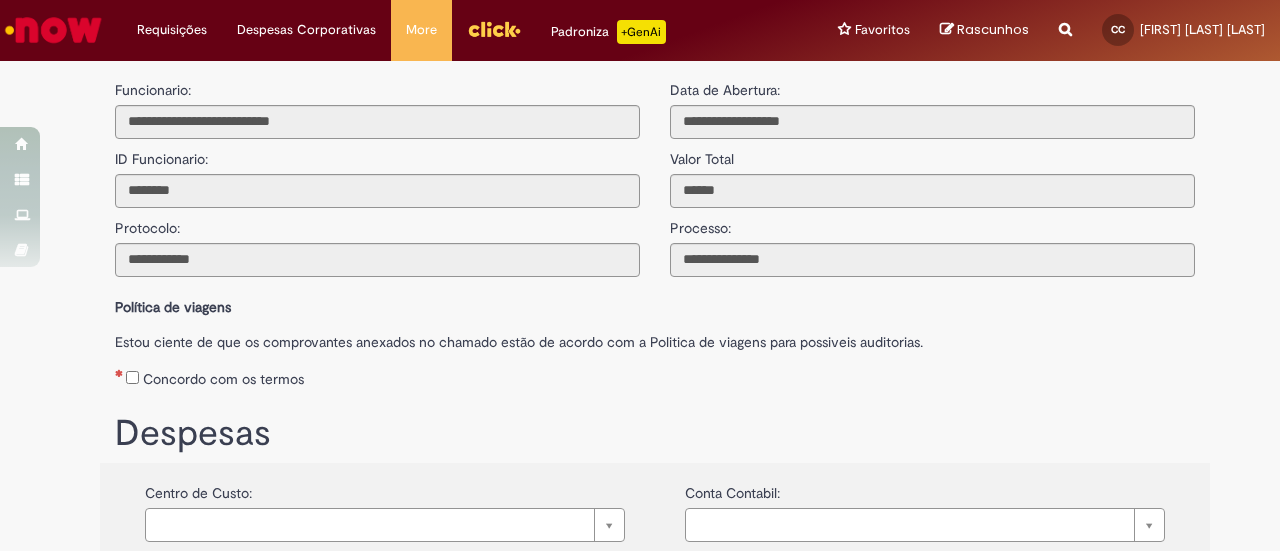 scroll, scrollTop: 0, scrollLeft: 0, axis: both 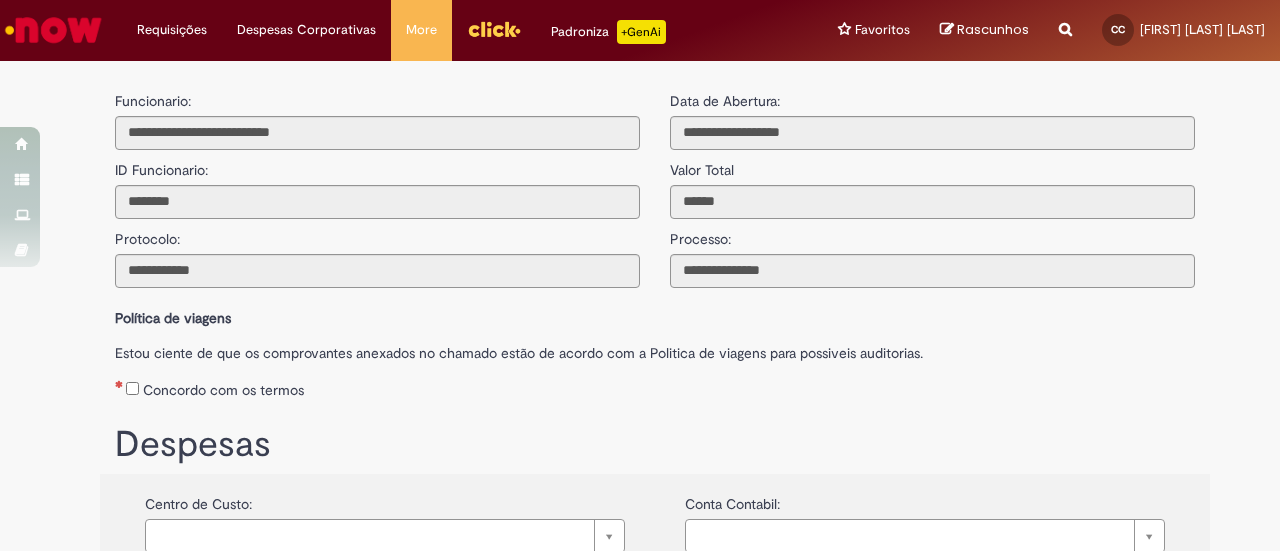 click on "Concordo com os termos" at bounding box center [655, 386] 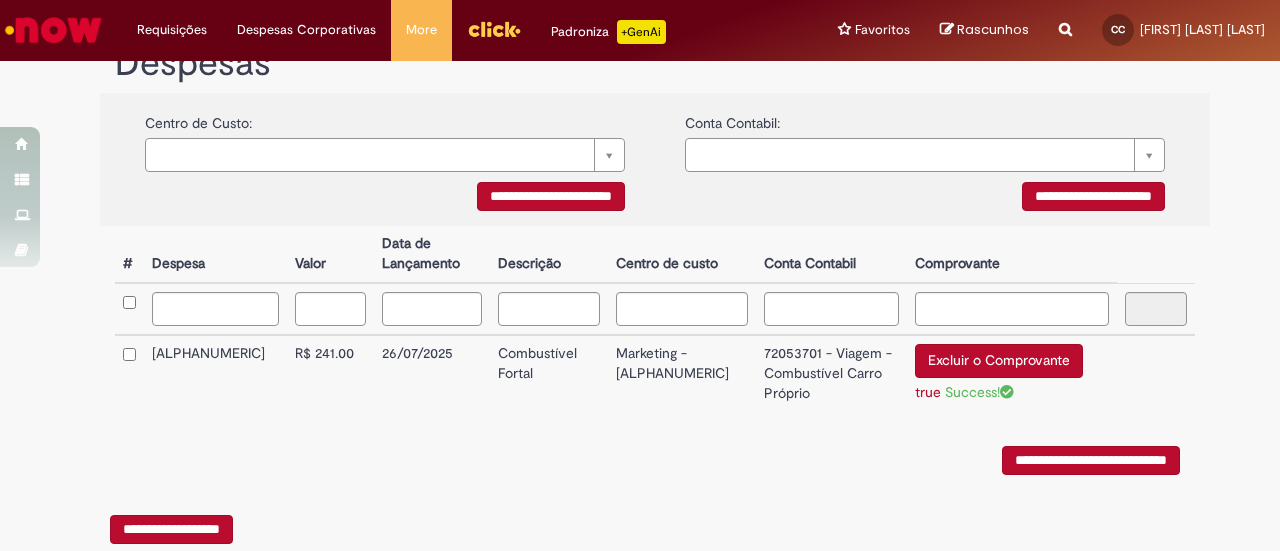 scroll, scrollTop: 431, scrollLeft: 0, axis: vertical 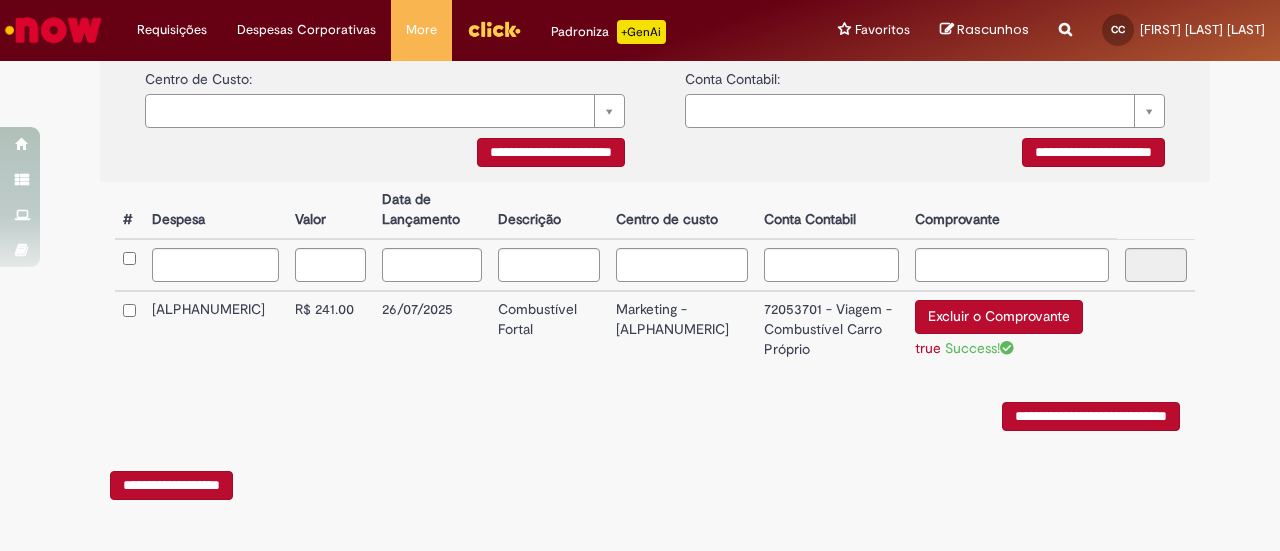 click on "**********" at bounding box center [1091, 416] 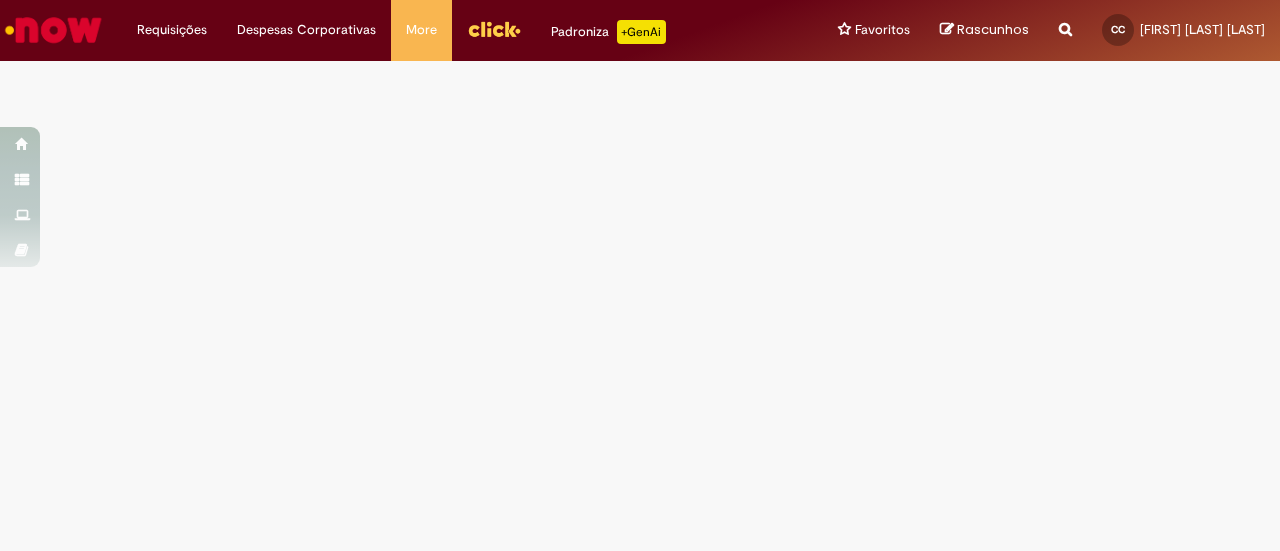 scroll, scrollTop: 0, scrollLeft: 0, axis: both 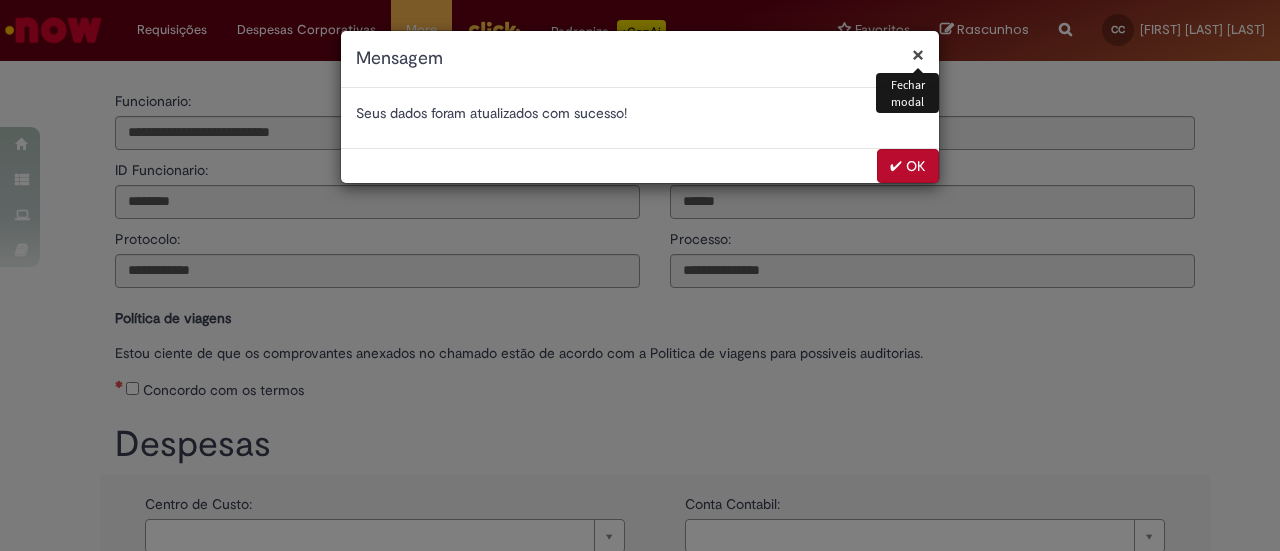 click on "✔ OK" at bounding box center [908, 166] 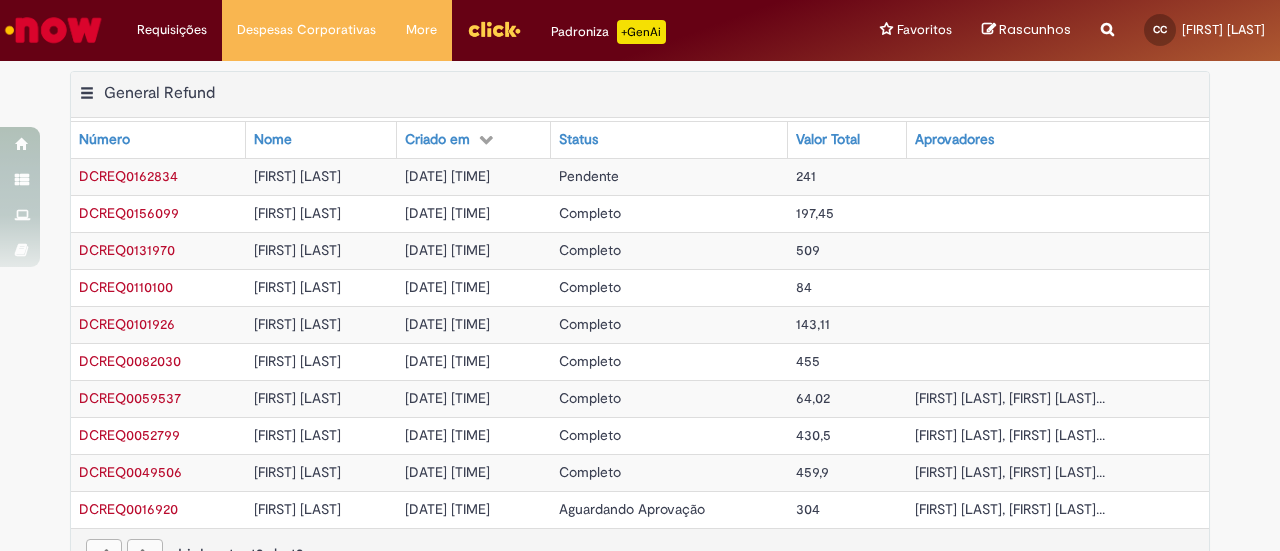 scroll, scrollTop: 0, scrollLeft: 0, axis: both 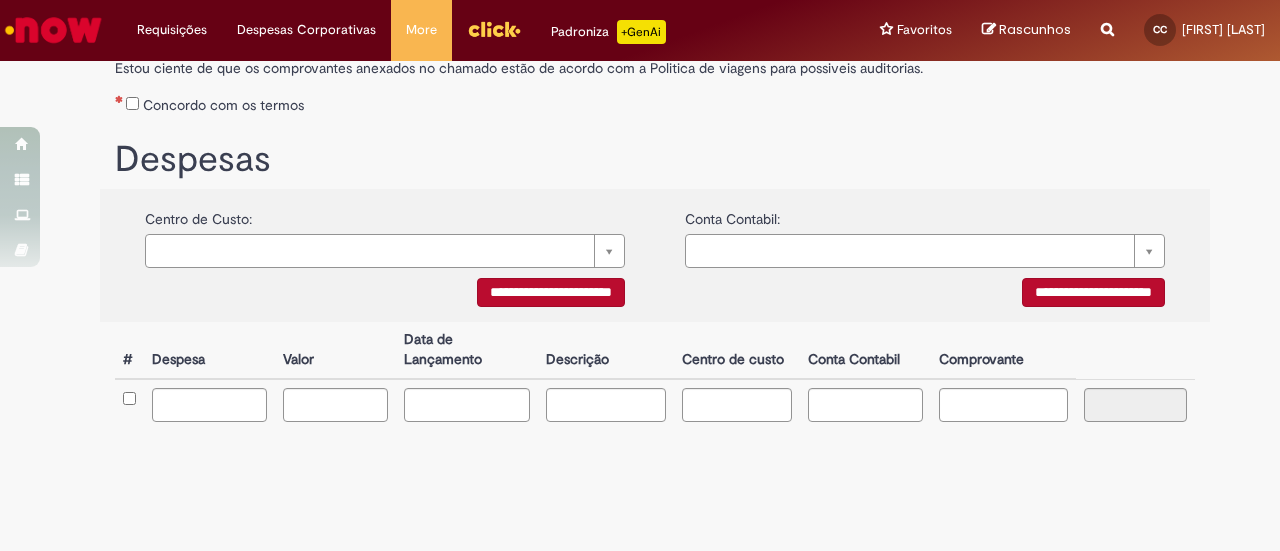 click on "**********" at bounding box center (551, 292) 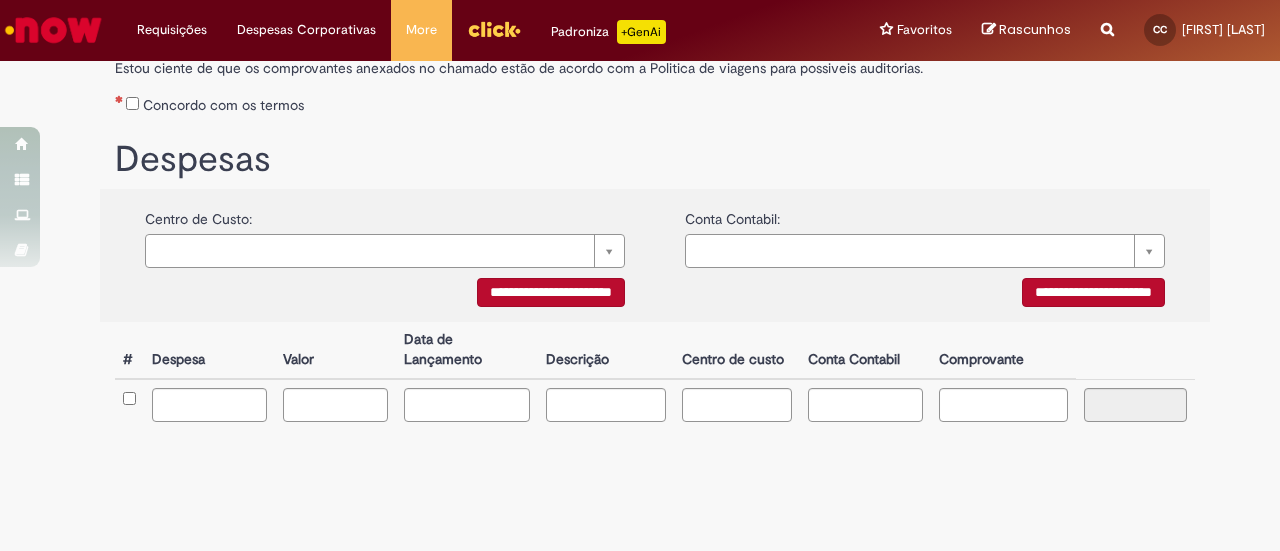 click on "Centro de Custo:            Pesquisar usando lista" at bounding box center [385, 233] 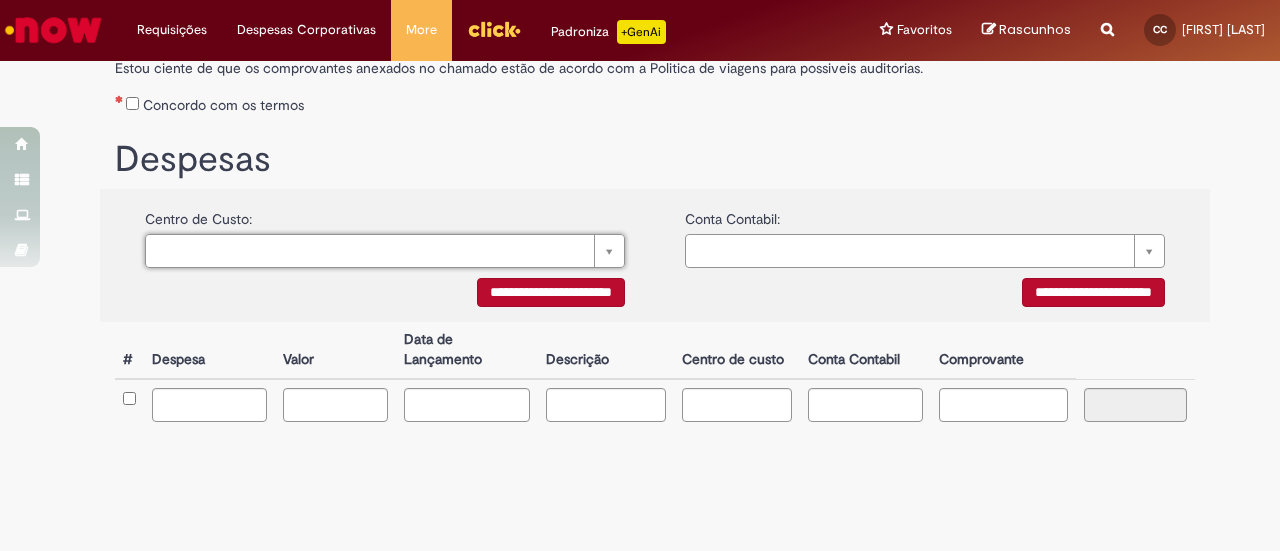 click on "**********" at bounding box center [551, 292] 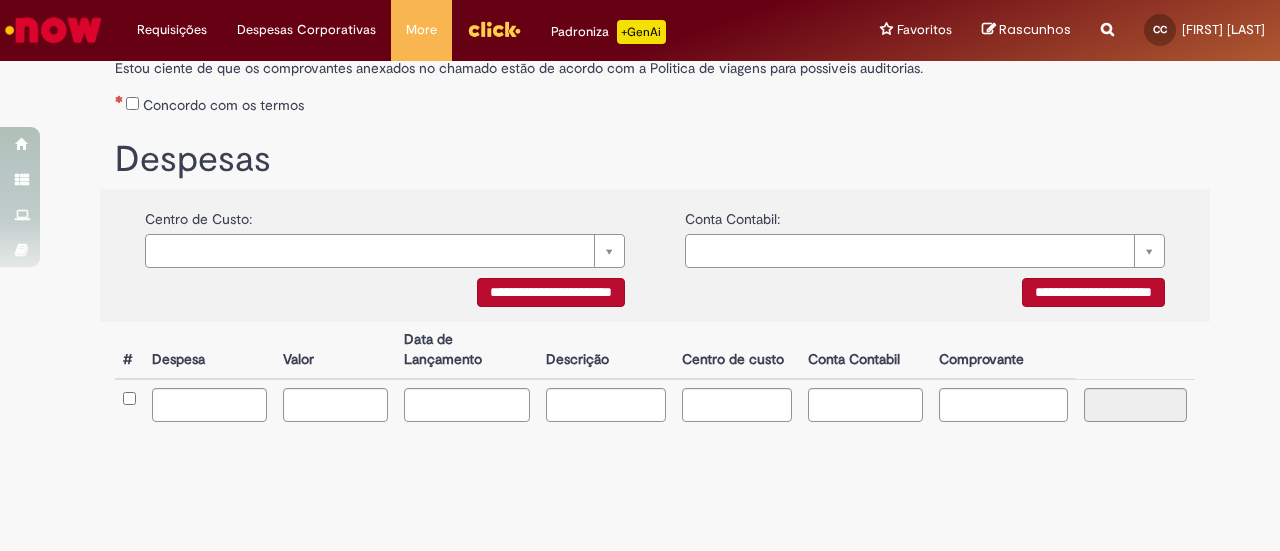 click on "**********" at bounding box center [1093, 292] 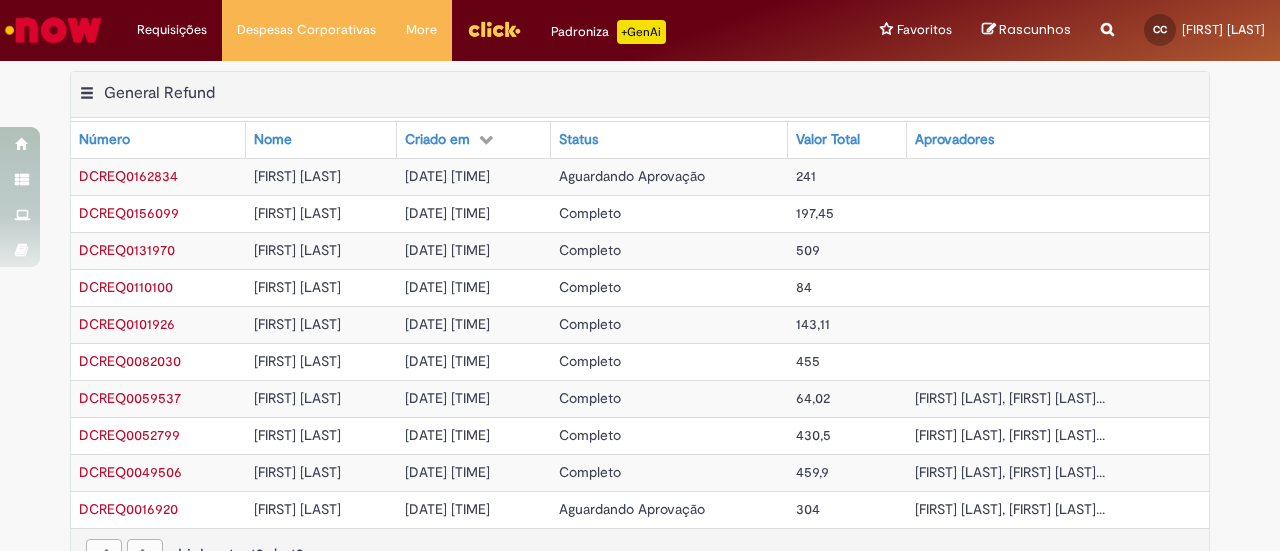 scroll, scrollTop: 0, scrollLeft: 0, axis: both 